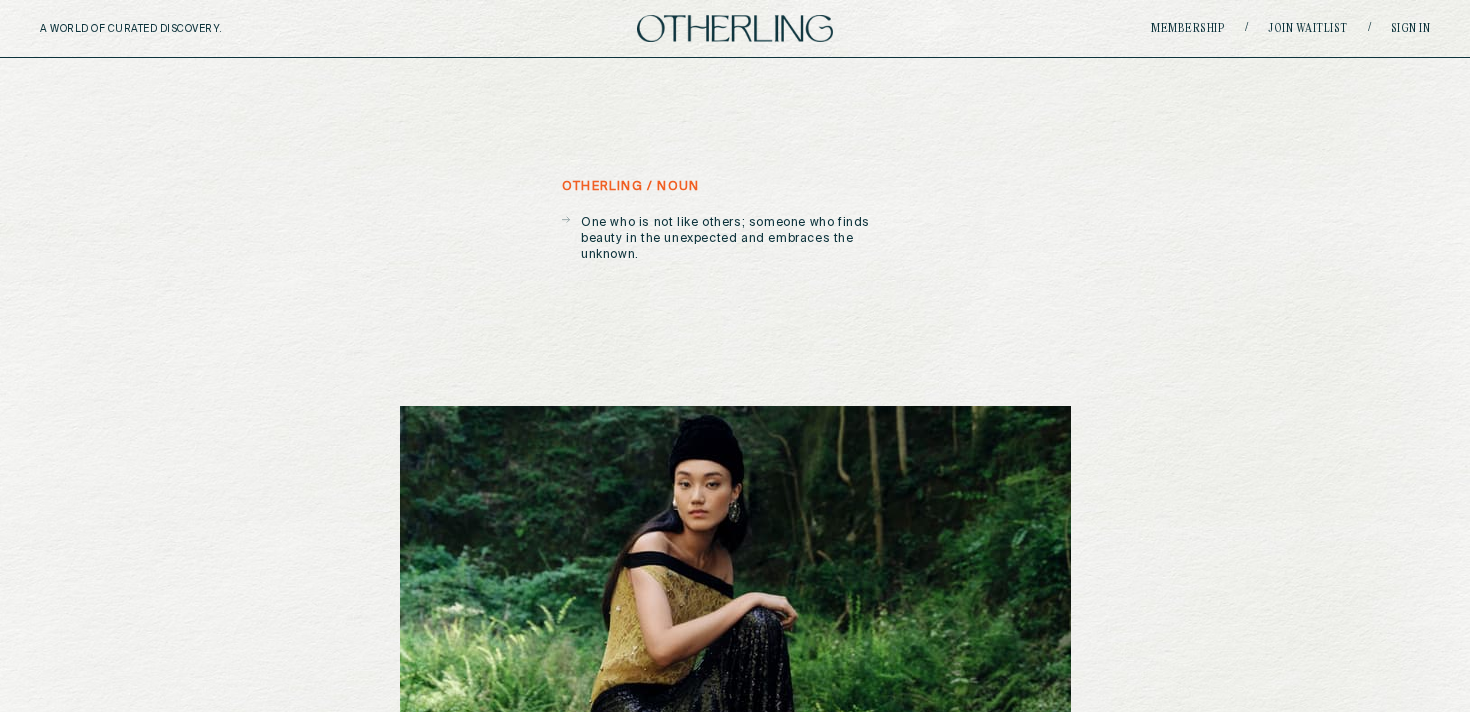 scroll, scrollTop: 0, scrollLeft: 0, axis: both 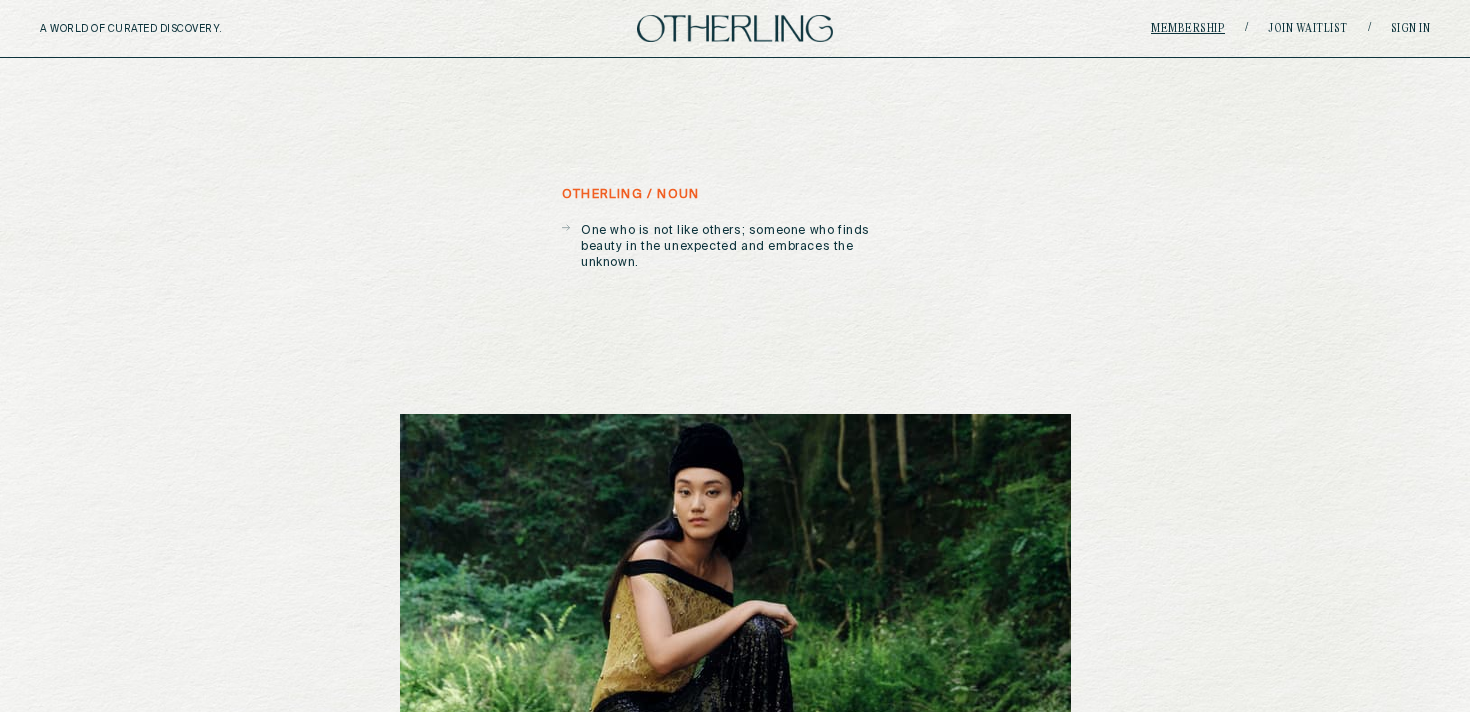 click on "Membership" at bounding box center (1188, 29) 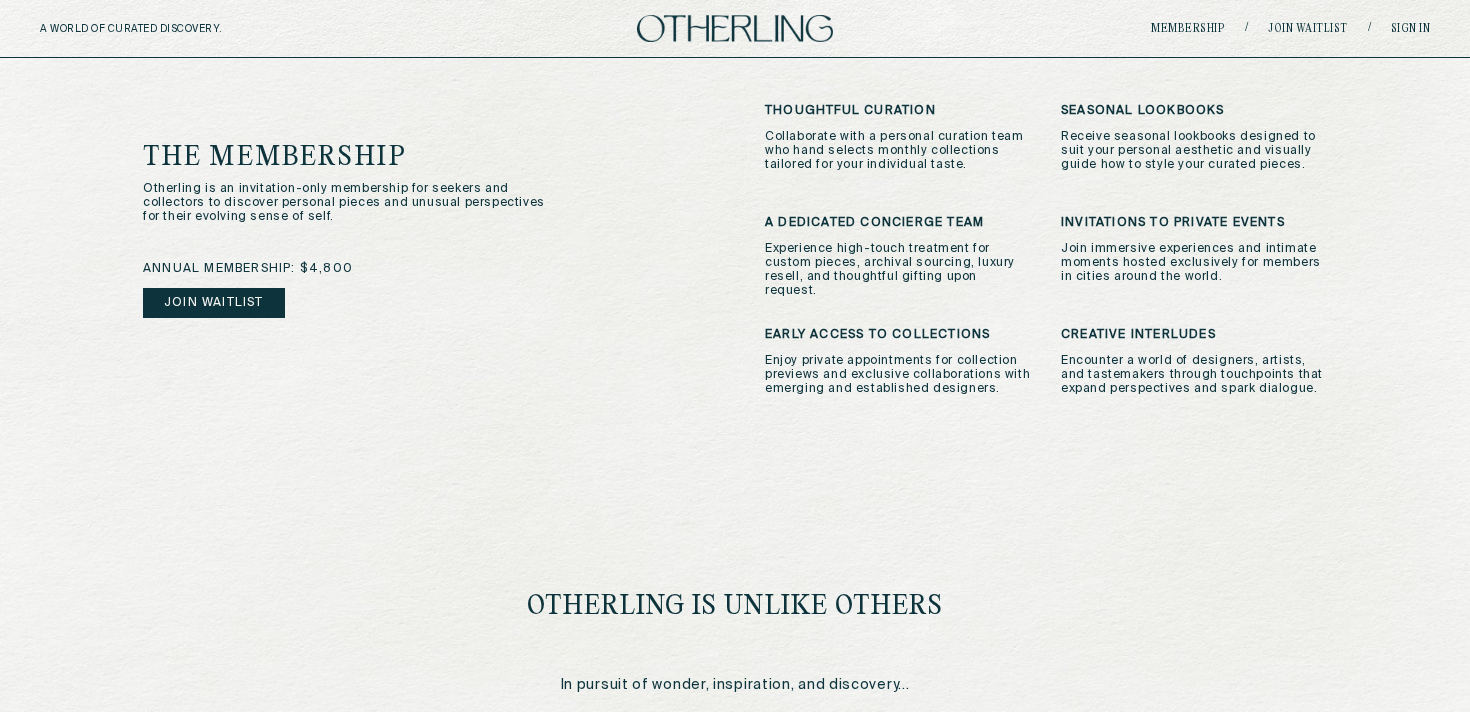 scroll, scrollTop: 580, scrollLeft: 0, axis: vertical 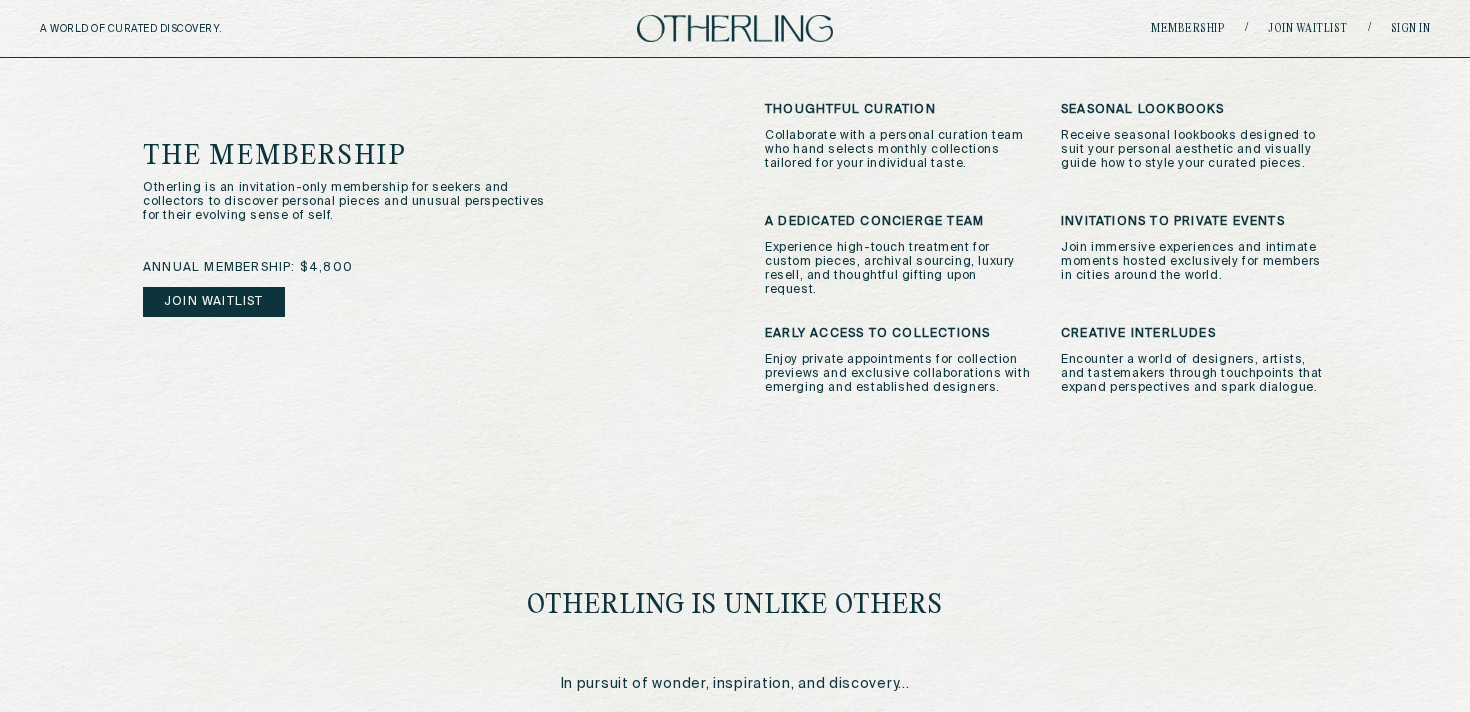 click on "otherling is unlike others In pursuit of wonder, inspiration, and discovery... Otherling is a membership devoted to curation, where intimate collaboration comes first. Our curatorial team takes time to understand each member’s unique tastes and way of life, offering thoughtful edits that evolve alongside them. Beyond curation, Otherlings gain access to a dedicated concierge team with a little black book of esteemed experts and craftspeople for custom looks, fine tailoring, and niche services upon request. The membership invites Otherlings into a world of designers, artists, and tastemakers and creates collaborative experiences that honor each members’ personal evolution. join waitlist" at bounding box center (735, 700) 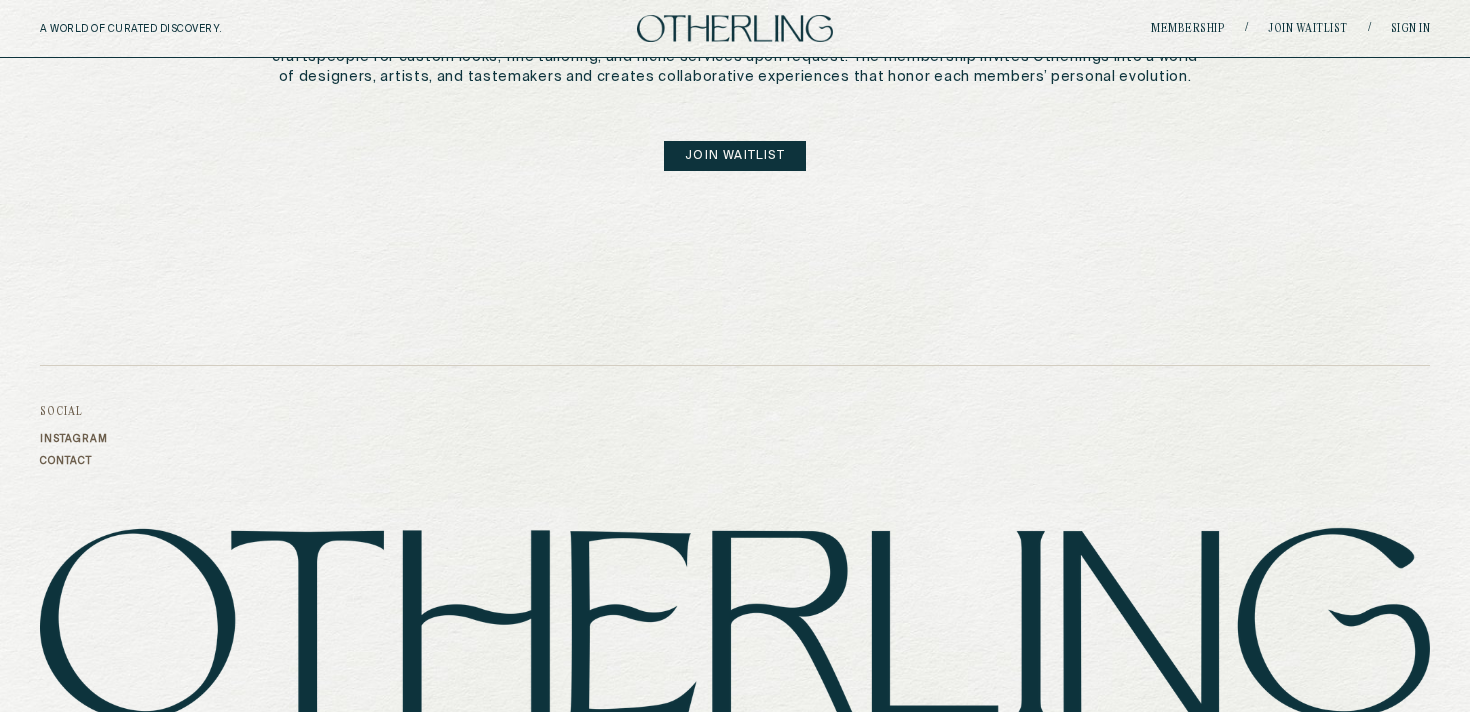 scroll, scrollTop: 1358, scrollLeft: 0, axis: vertical 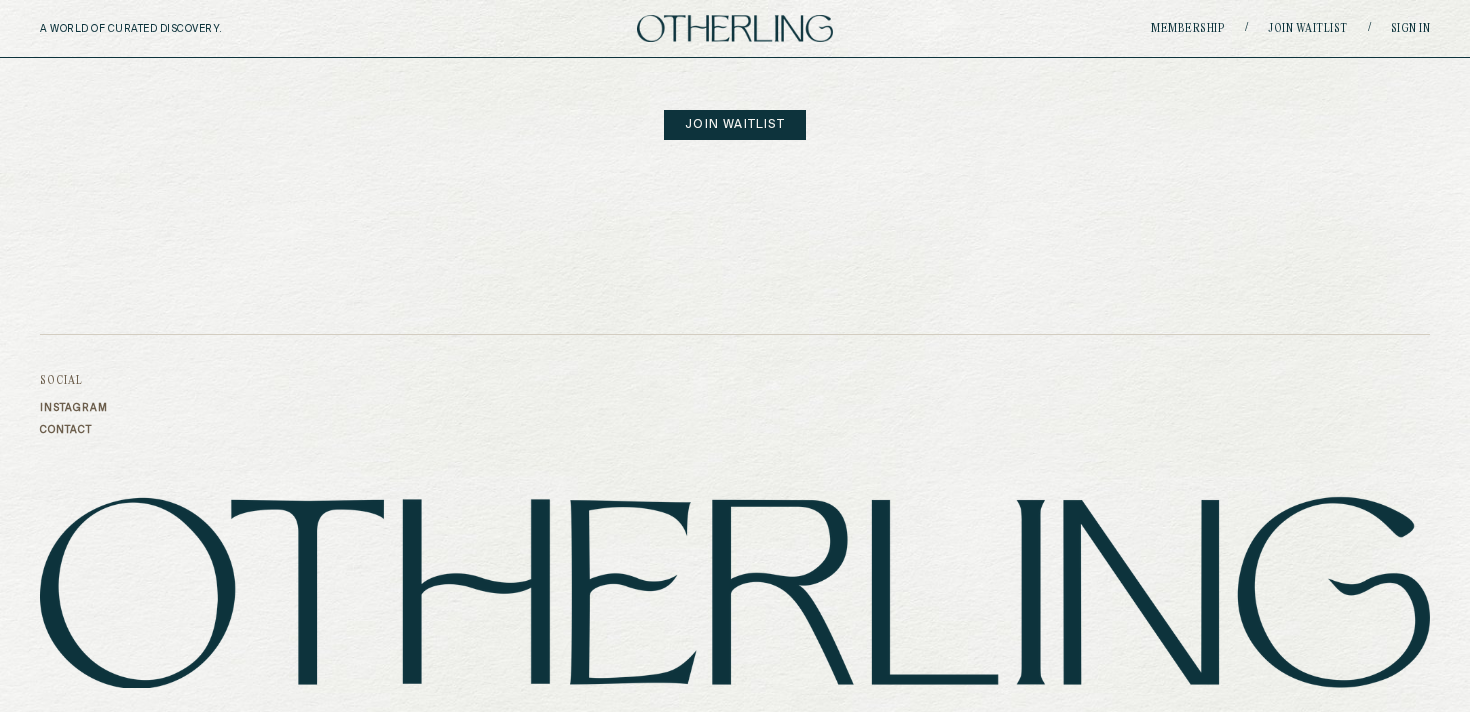 click on "Instagram" at bounding box center (74, 408) 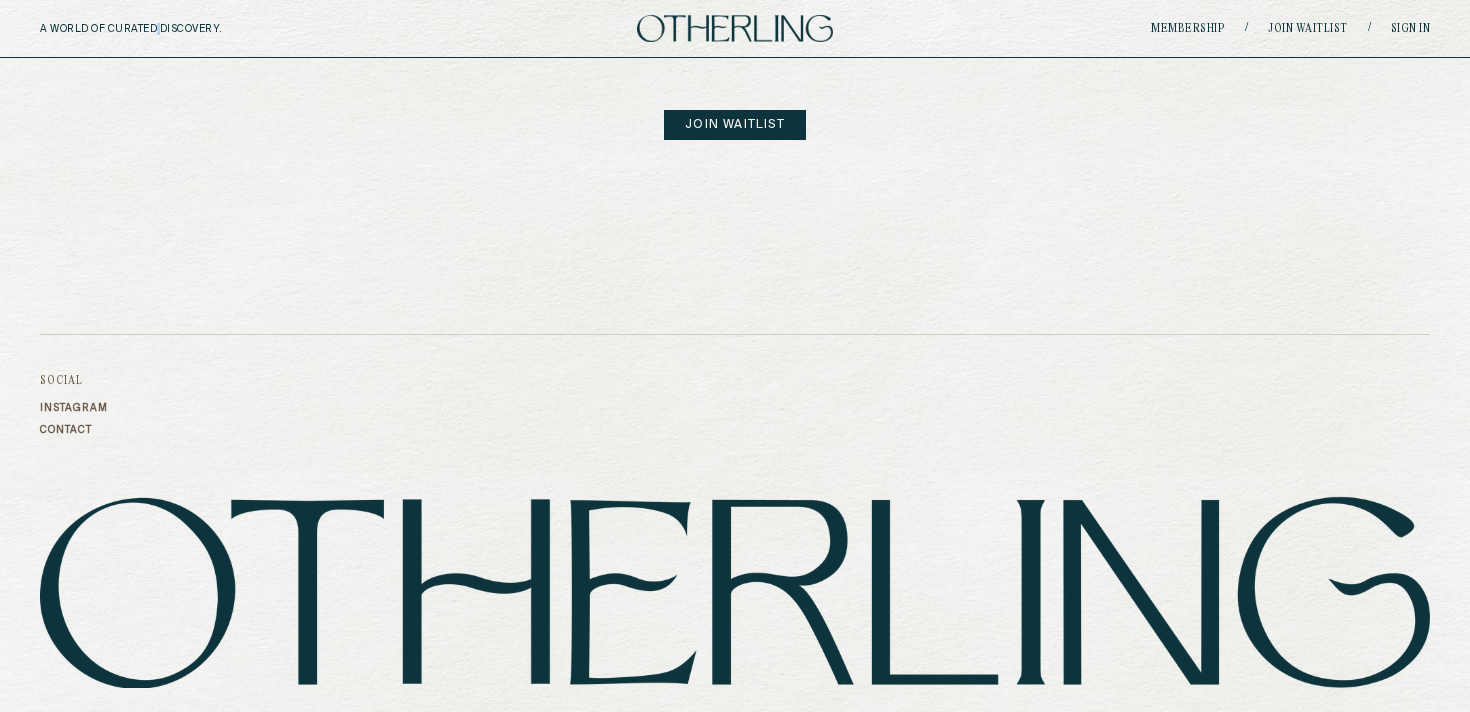 click on "A WORLD OF CURATED DISCOVERY." at bounding box center [174, 29] 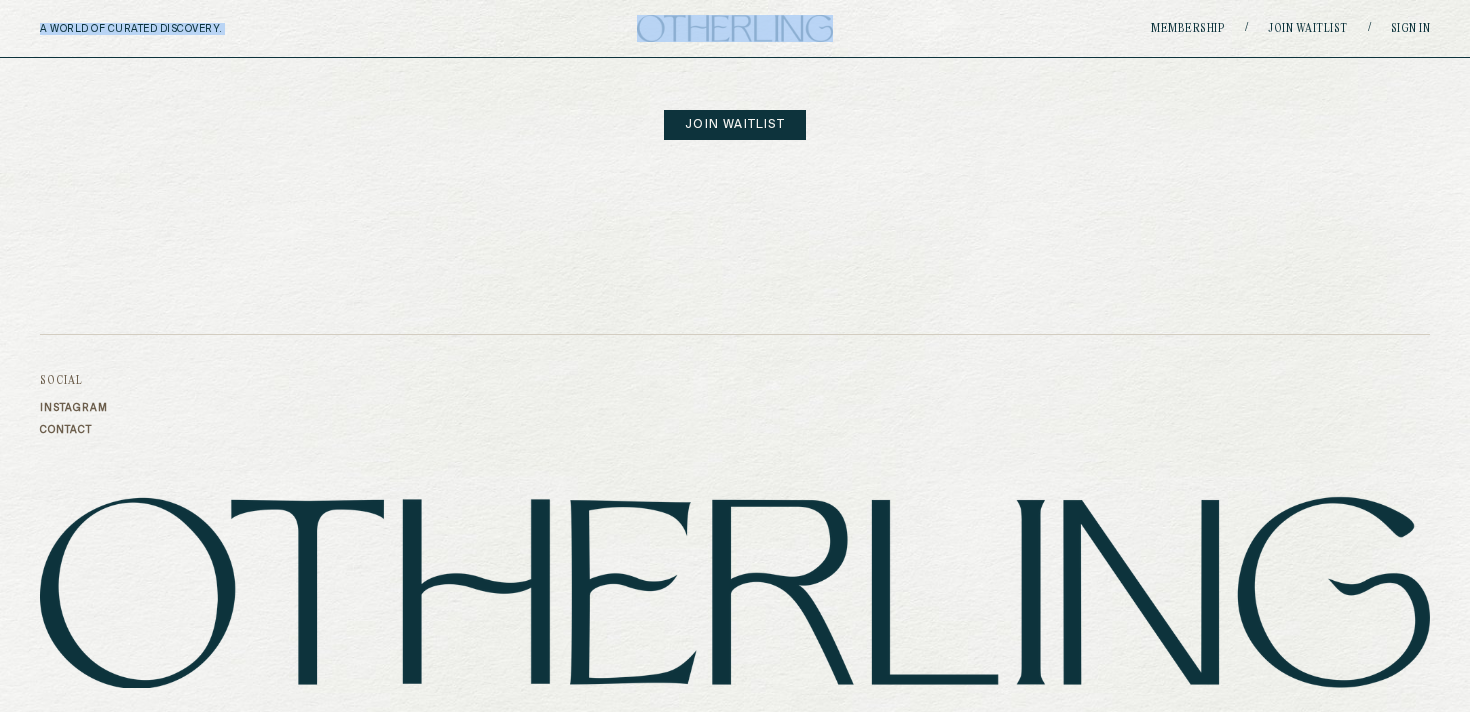 click on "A WORLD OF CURATED DISCOVERY." at bounding box center (174, 29) 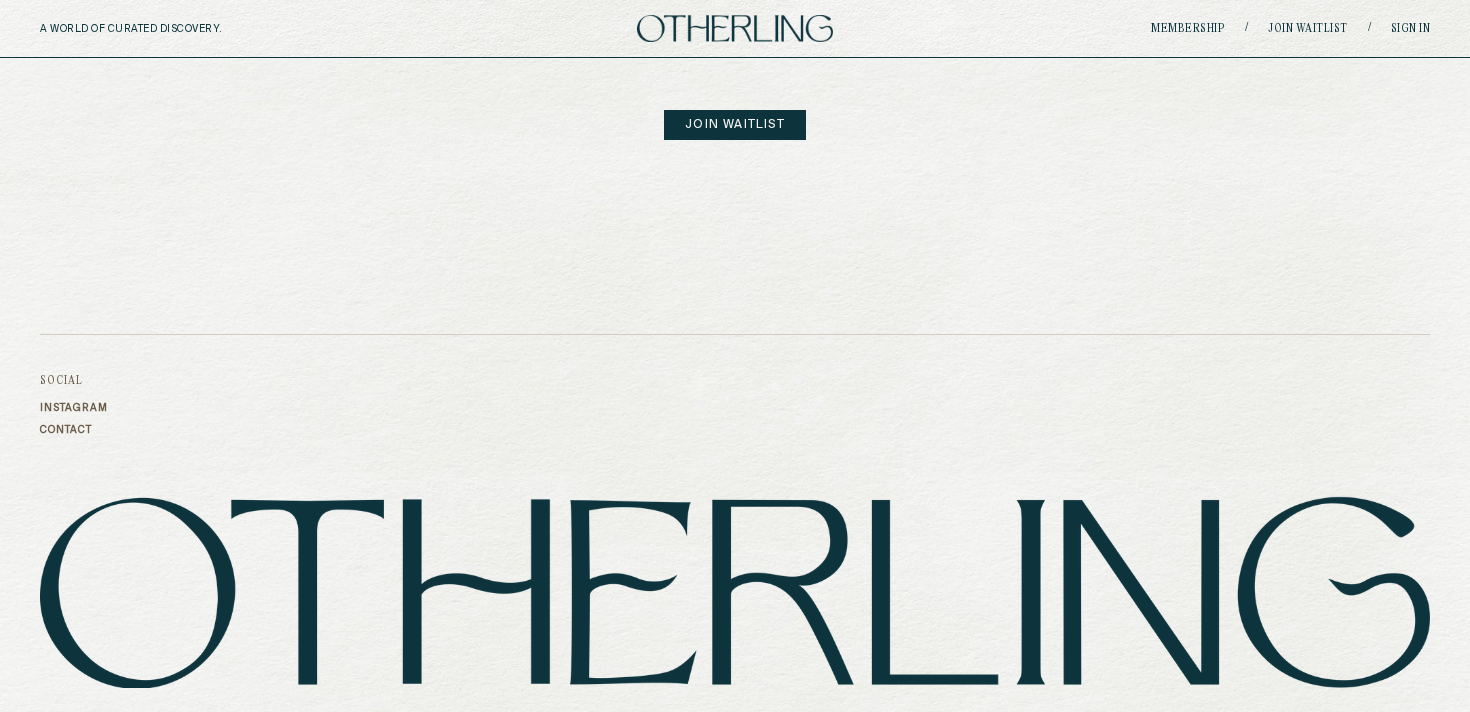 click on "the membership Otherling is an invitation-only membership for seekers and collectors to discover personal pieces and unusual perspectives for their evolving sense of self. annual membership: $4,800 join waitlist thoughtful curation Collaborate with a personal curation team who hand selects monthly collections tailored for your individual taste. seasonal lookbooks Receive seasonal lookbooks designed to suit your personal aesthetic and visually guide how to style your curated pieces. a dedicated Concierge team Experience high-touch treatment for custom pieces, archival sourcing, luxury resell, and thoughtful gifting upon request. invitations to private events Join immersive experiences and intimate moments hosted exclusively for members in cities around the world. early access to collections Enjoy private appointments for collection previews and exclusive collaborations with emerging and established designers. CREATIVE INTERLUDES otherling is unlike others In pursuit of wonder, inspiration, and discovery..." at bounding box center [735, -296] 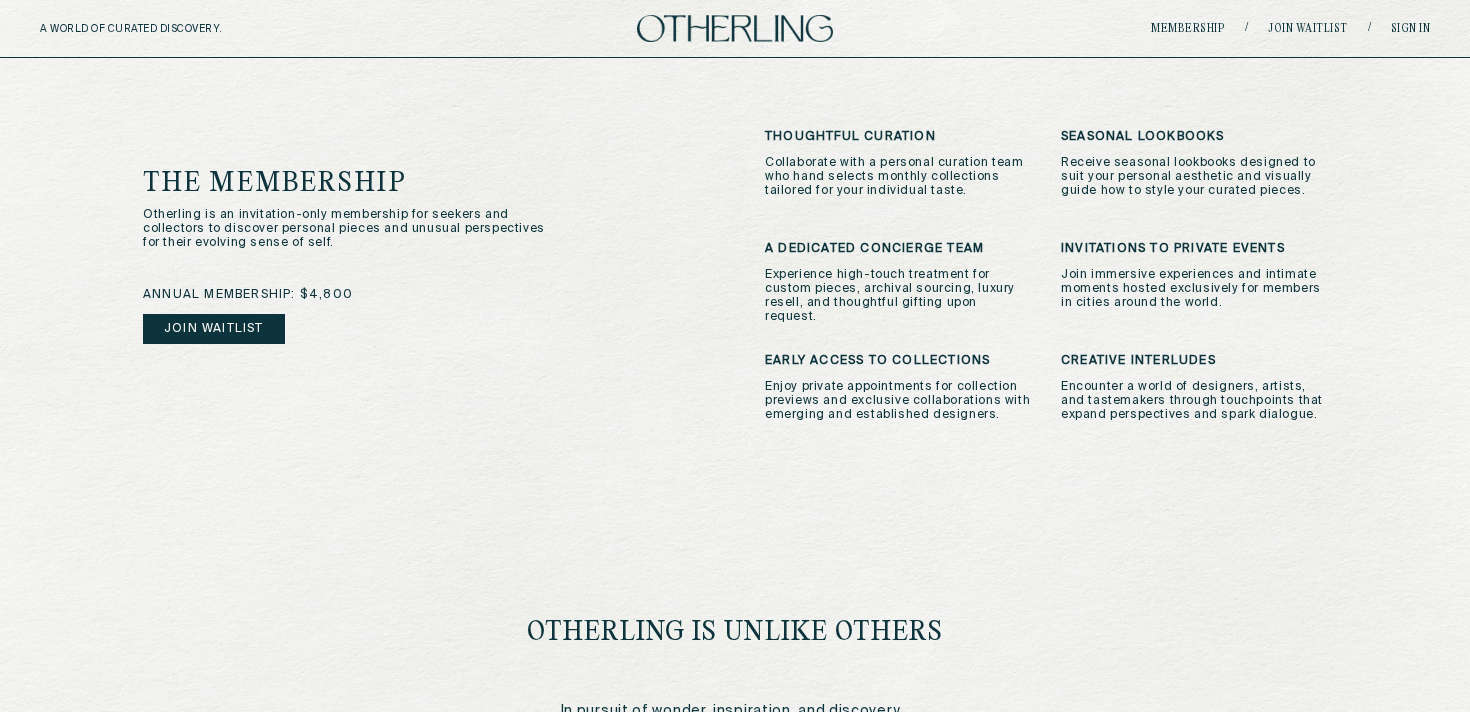scroll, scrollTop: 581, scrollLeft: 0, axis: vertical 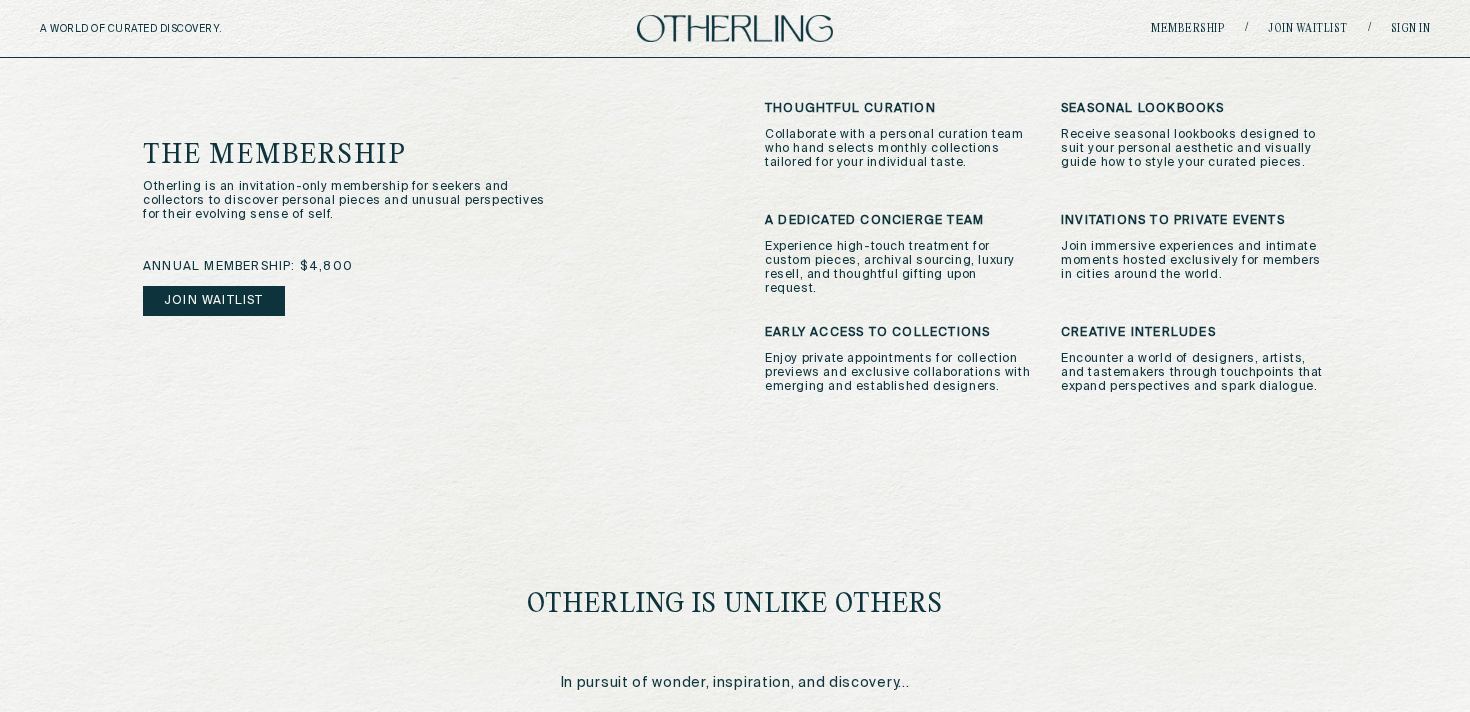 click on "Experience high-touch treatment for custom pieces, archival sourcing, luxury resell, and thoughtful gifting upon request." at bounding box center (898, 268) 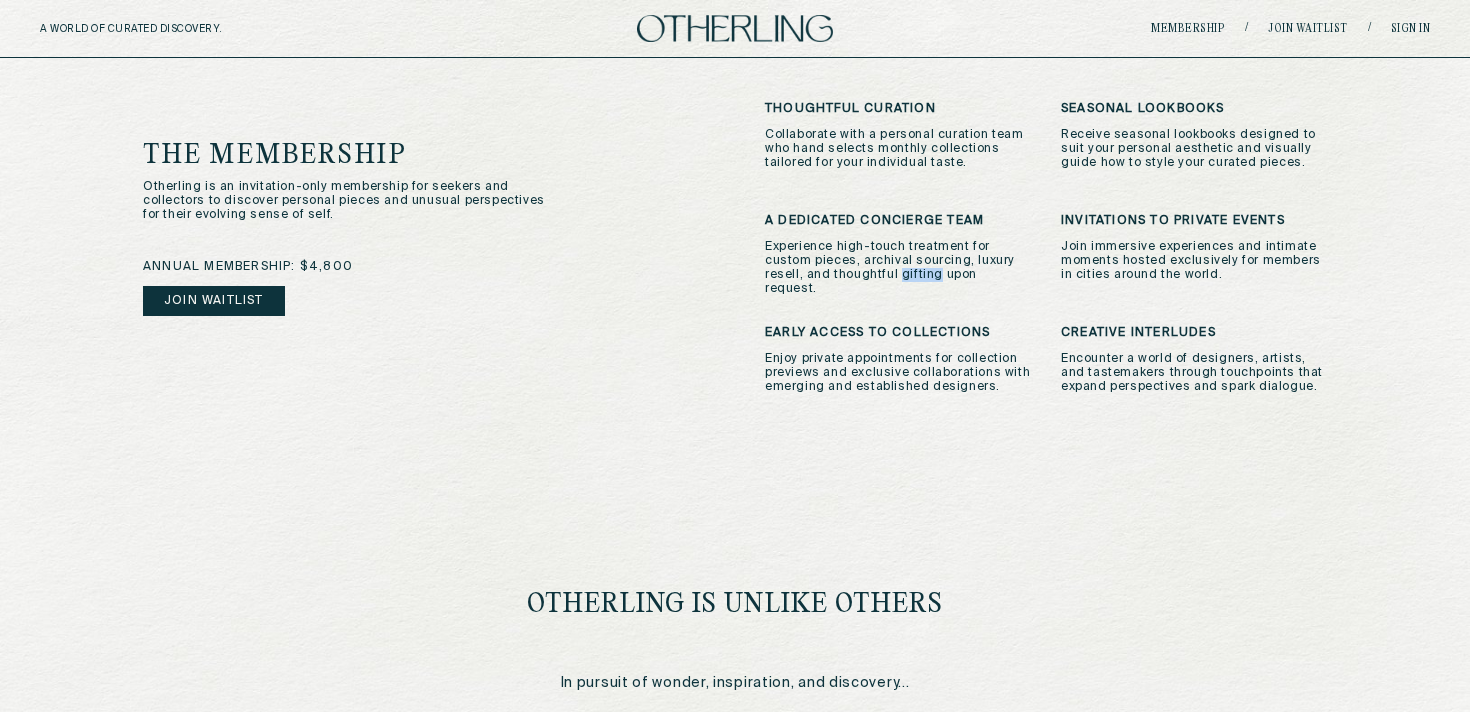 click on "Experience high-touch treatment for custom pieces, archival sourcing, luxury resell, and thoughtful gifting upon request." at bounding box center [898, 268] 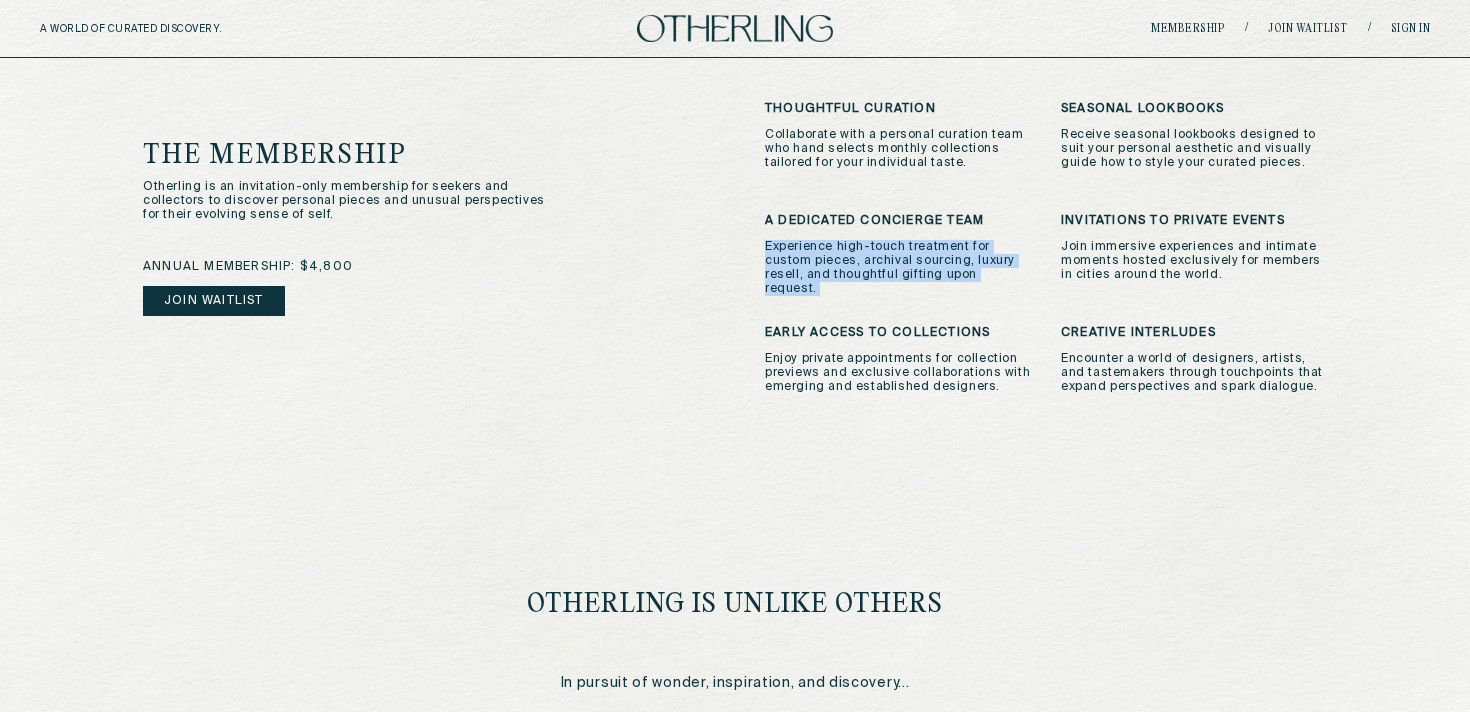 click on "Experience high-touch treatment for custom pieces, archival sourcing, luxury resell, and thoughtful gifting upon request." at bounding box center (898, 268) 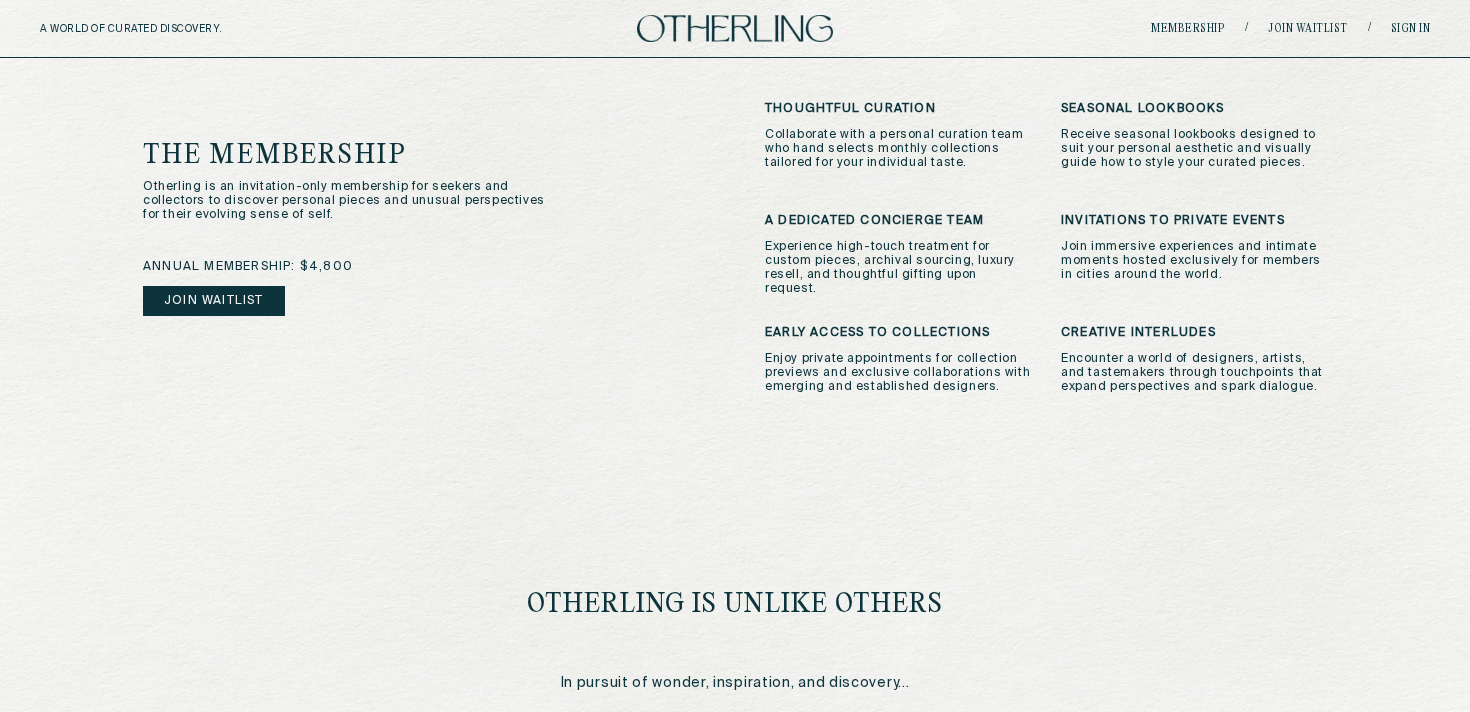 click on "the membership Otherling is an invitation-only membership for seekers and collectors to discover personal pieces and unusual perspectives for their evolving sense of self. annual membership: $4,800 join waitlist" at bounding box center (424, 255) 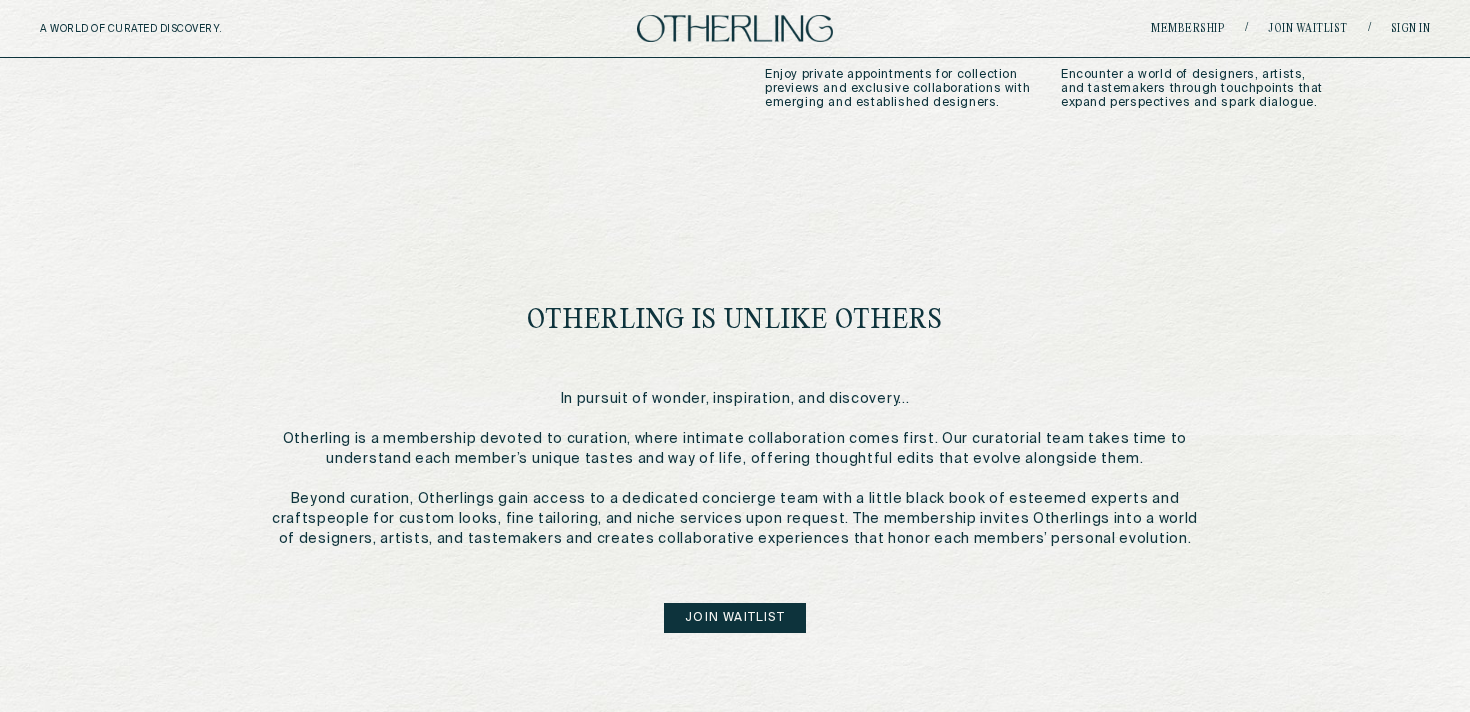 scroll, scrollTop: 867, scrollLeft: 0, axis: vertical 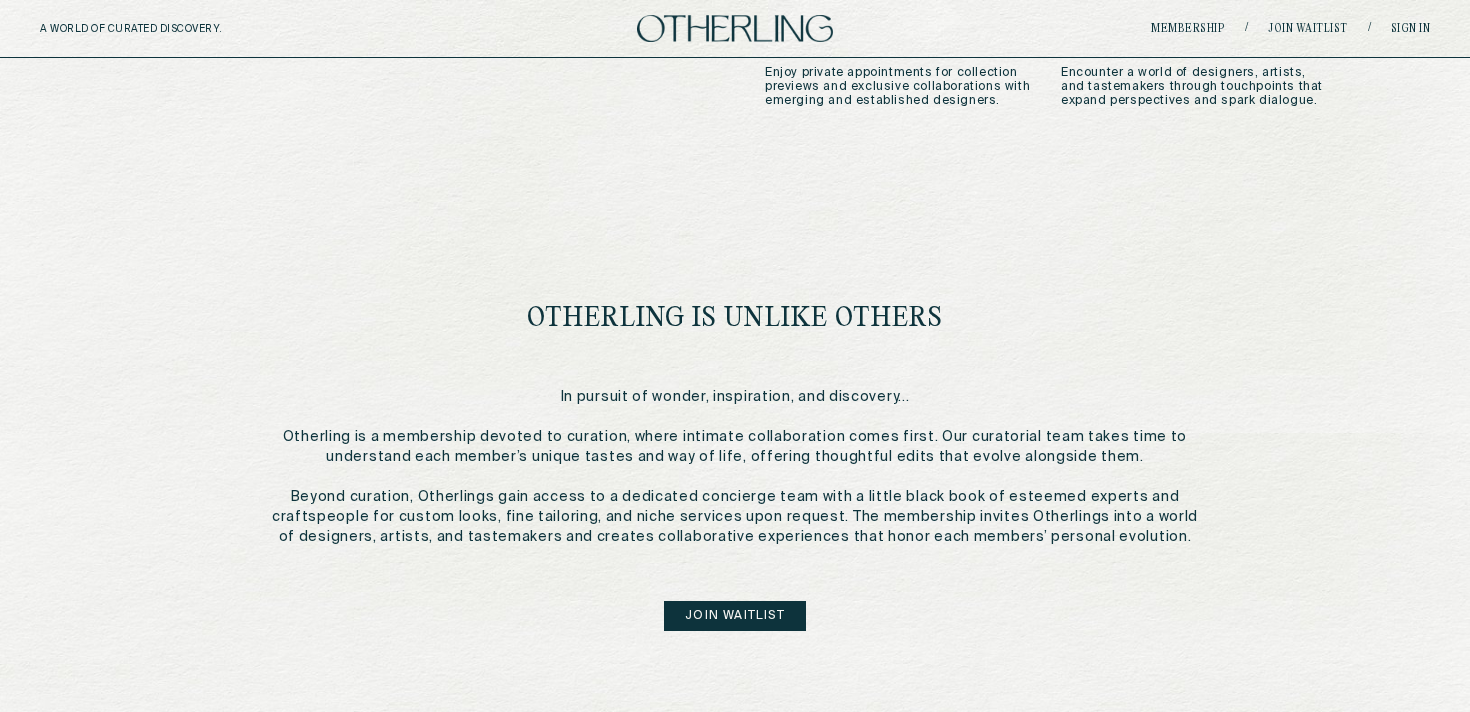 click on "otherling is unlike others" at bounding box center (735, 319) 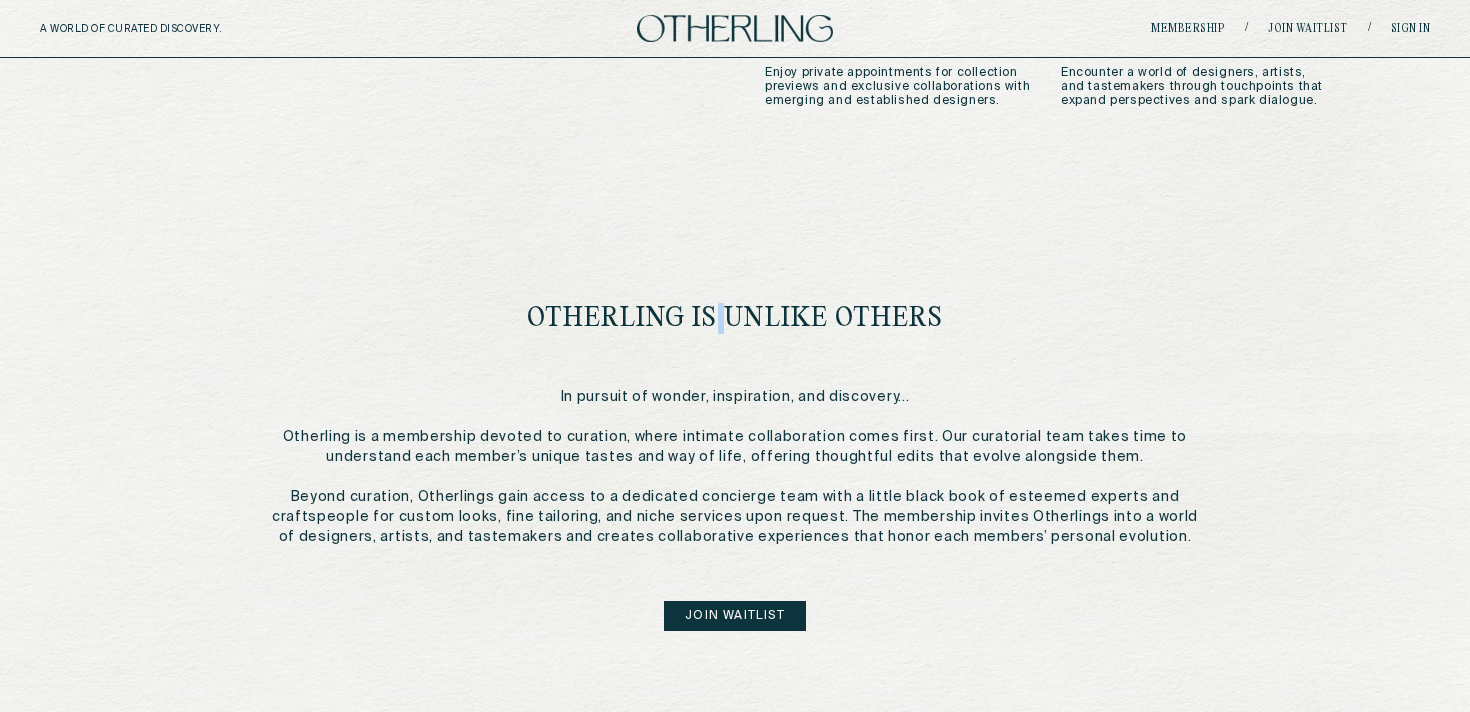click on "otherling is unlike others" at bounding box center (735, 319) 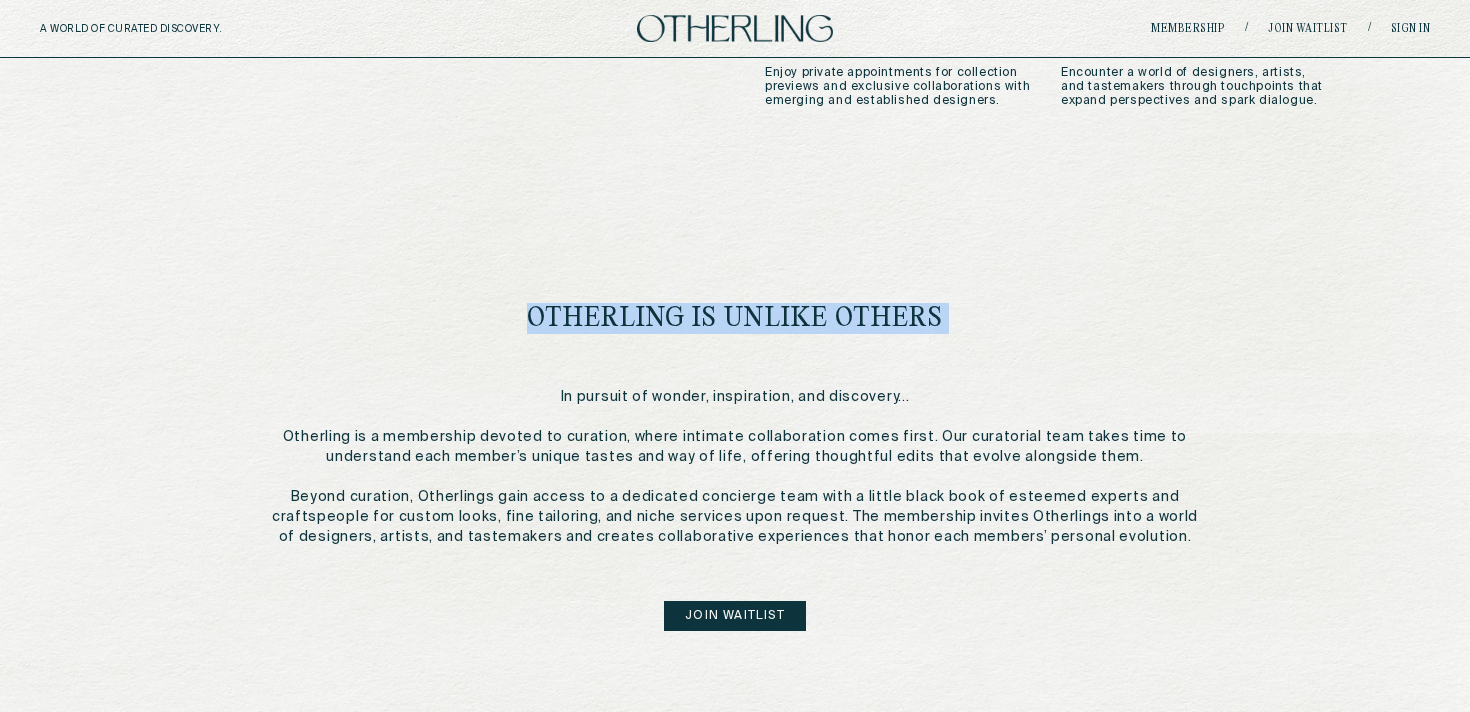click on "otherling is unlike others" at bounding box center (735, 319) 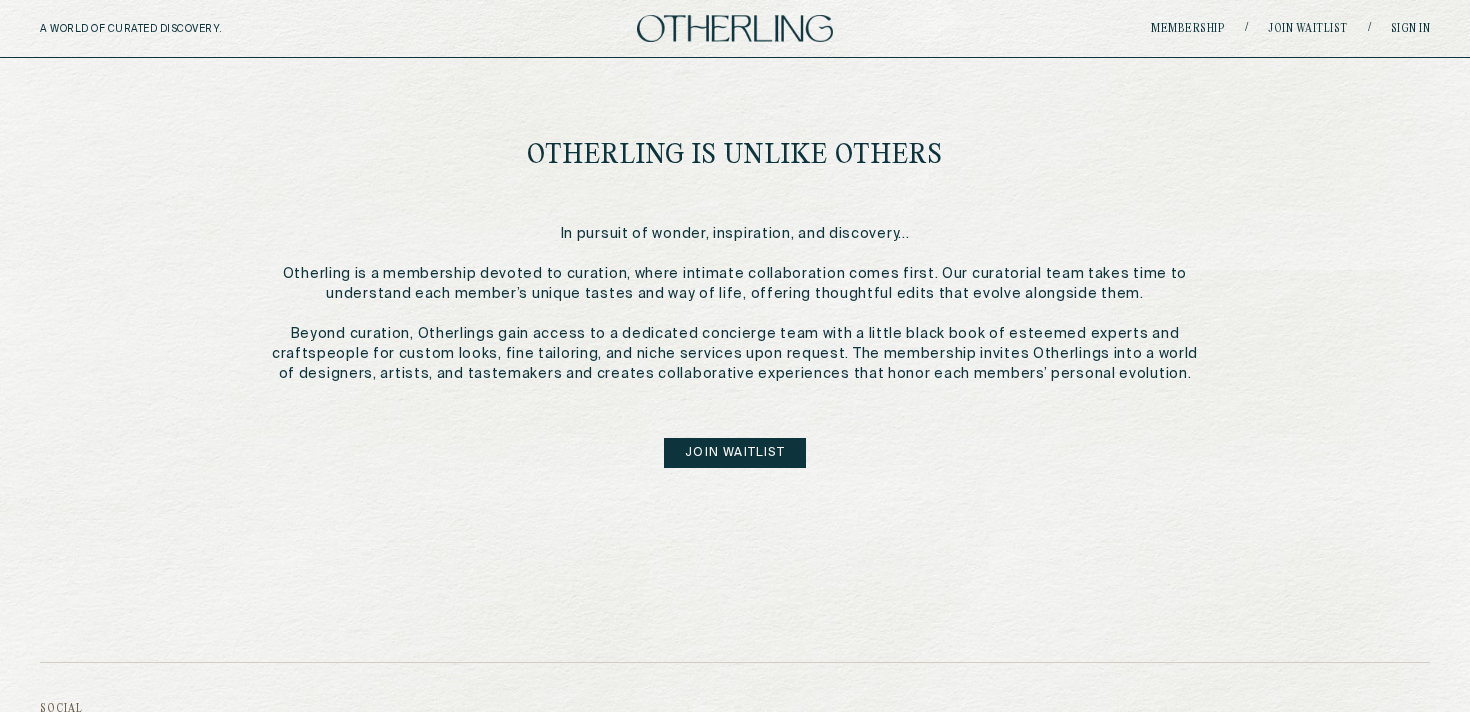 scroll, scrollTop: 1074, scrollLeft: 0, axis: vertical 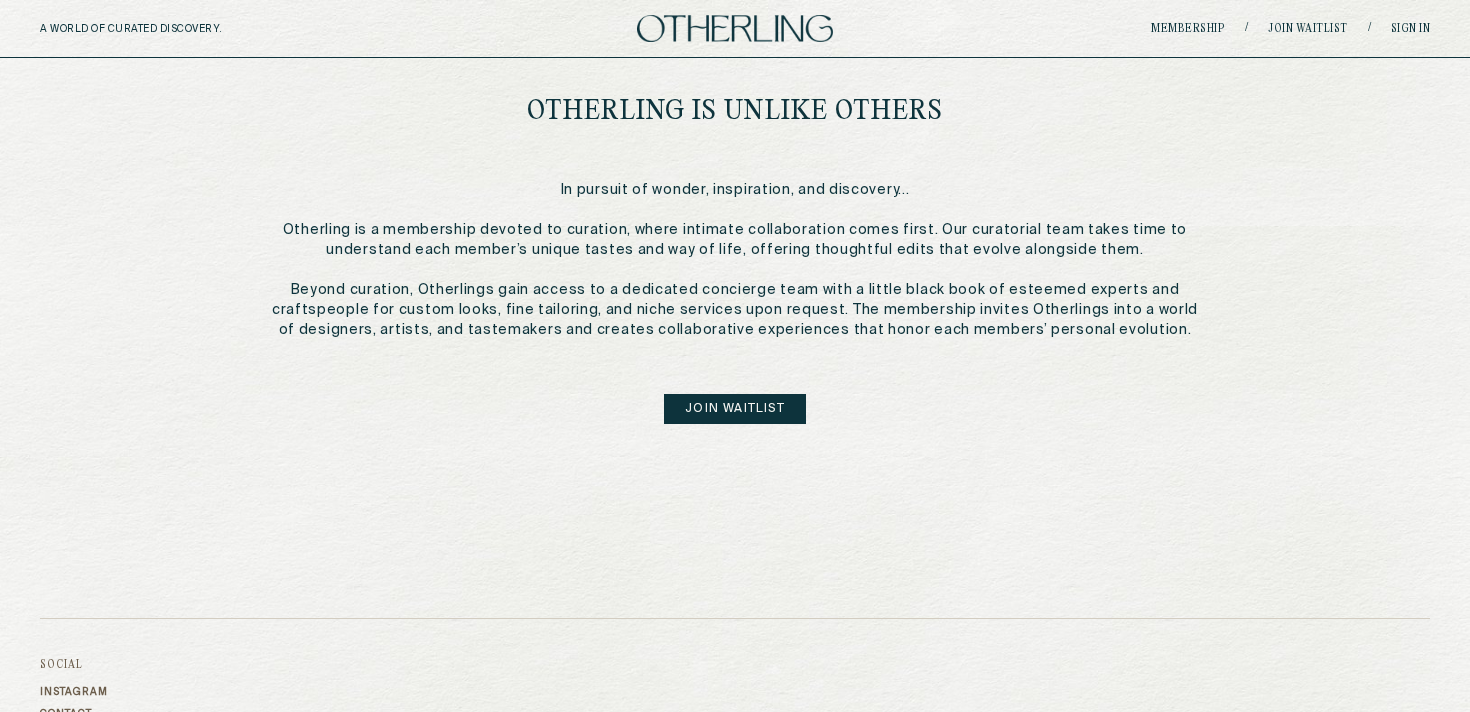 click on "In pursuit of wonder, inspiration, and discovery... Otherling is a membership devoted to curation, where intimate collaboration comes first. Our curatorial team takes time to understand each member’s unique tastes and way of life, offering thoughtful edits that evolve alongside them. Beyond curation, Otherlings gain access to a dedicated concierge team with a little black book of esteemed experts and craftspeople for custom looks, fine tailoring, and niche services upon request. The membership invites Otherlings into a world of designers, artists, and tastemakers and creates collaborative experiences that honor each members’ personal evolution." at bounding box center (735, 260) 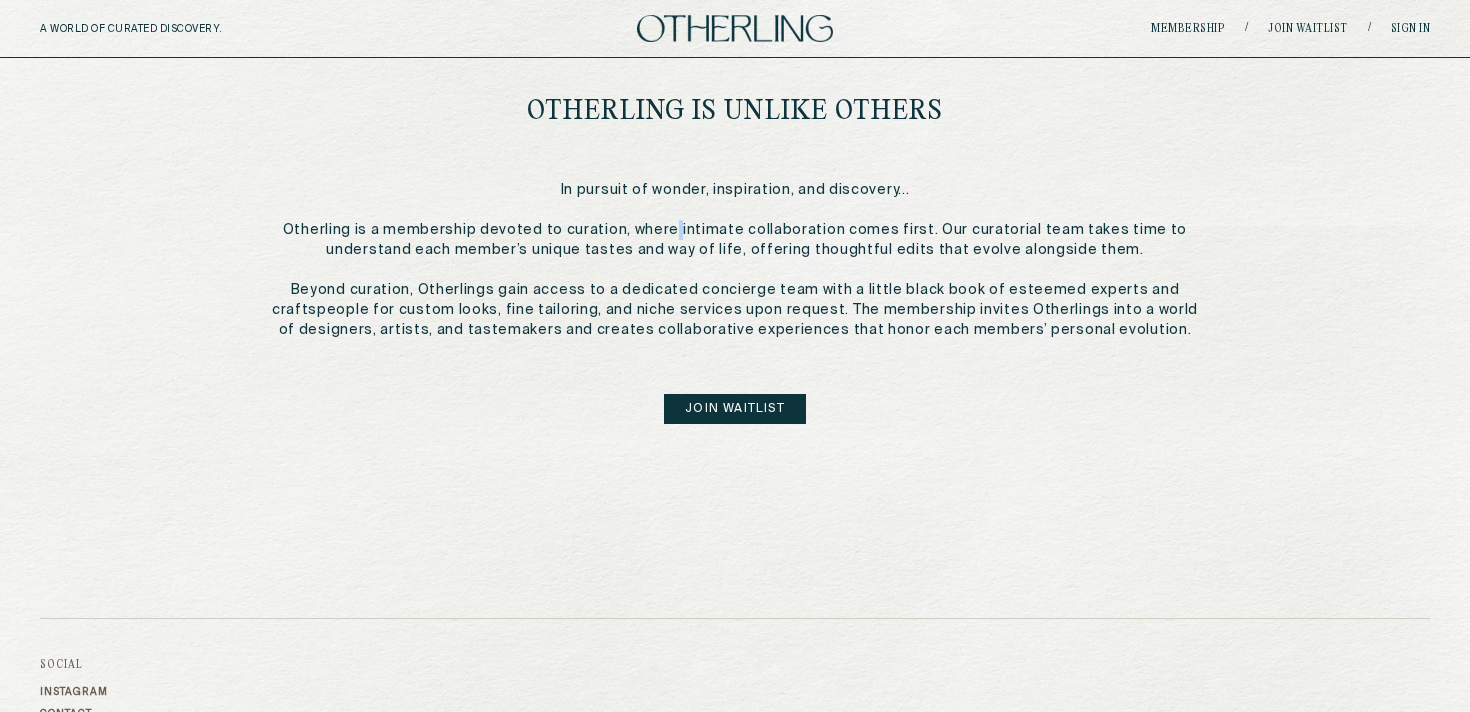 click on "In pursuit of wonder, inspiration, and discovery... Otherling is a membership devoted to curation, where intimate collaboration comes first. Our curatorial team takes time to understand each member’s unique tastes and way of life, offering thoughtful edits that evolve alongside them. Beyond curation, Otherlings gain access to a dedicated concierge team with a little black book of esteemed experts and craftspeople for custom looks, fine tailoring, and niche services upon request. The membership invites Otherlings into a world of designers, artists, and tastemakers and creates collaborative experiences that honor each members’ personal evolution." at bounding box center (735, 260) 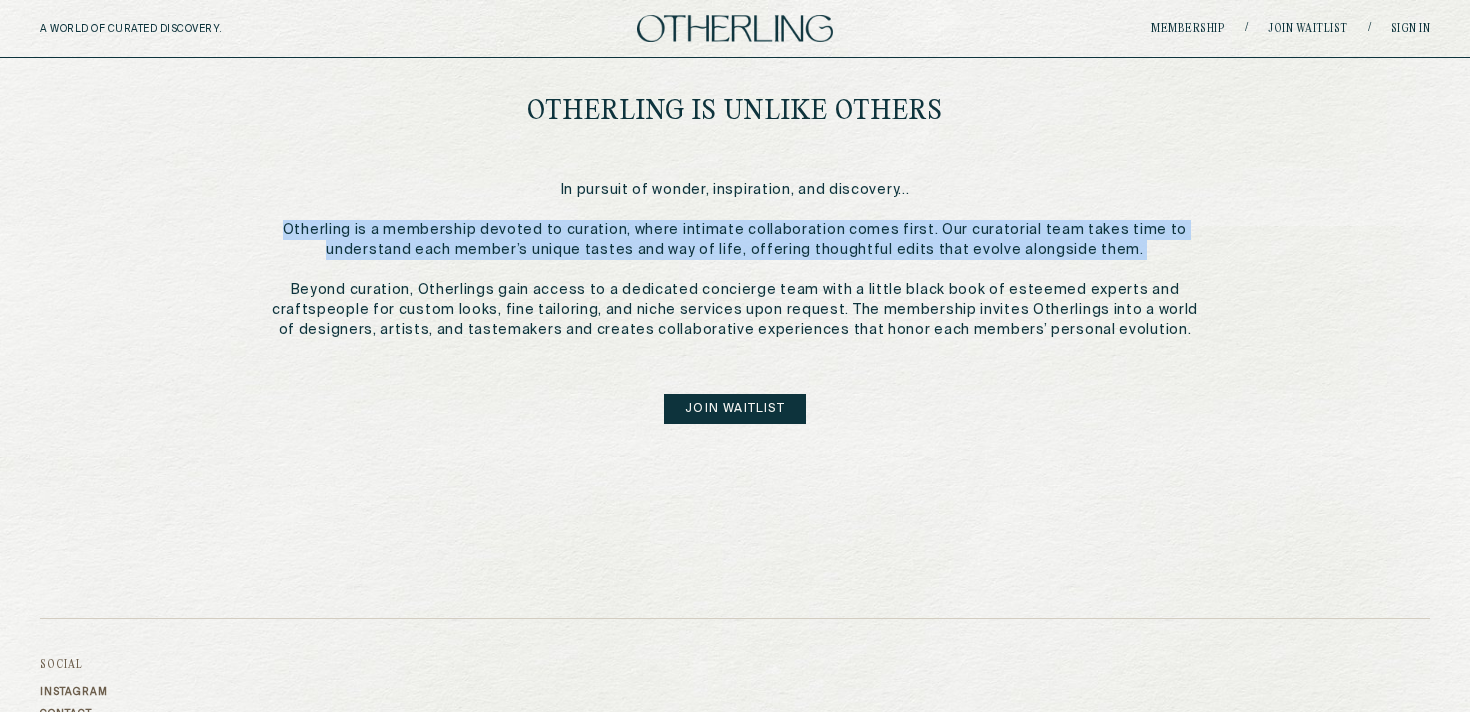 click on "In pursuit of wonder, inspiration, and discovery... Otherling is a membership devoted to curation, where intimate collaboration comes first. Our curatorial team takes time to understand each member’s unique tastes and way of life, offering thoughtful edits that evolve alongside them. Beyond curation, Otherlings gain access to a dedicated concierge team with a little black book of esteemed experts and craftspeople for custom looks, fine tailoring, and niche services upon request. The membership invites Otherlings into a world of designers, artists, and tastemakers and creates collaborative experiences that honor each members’ personal evolution." at bounding box center [735, 260] 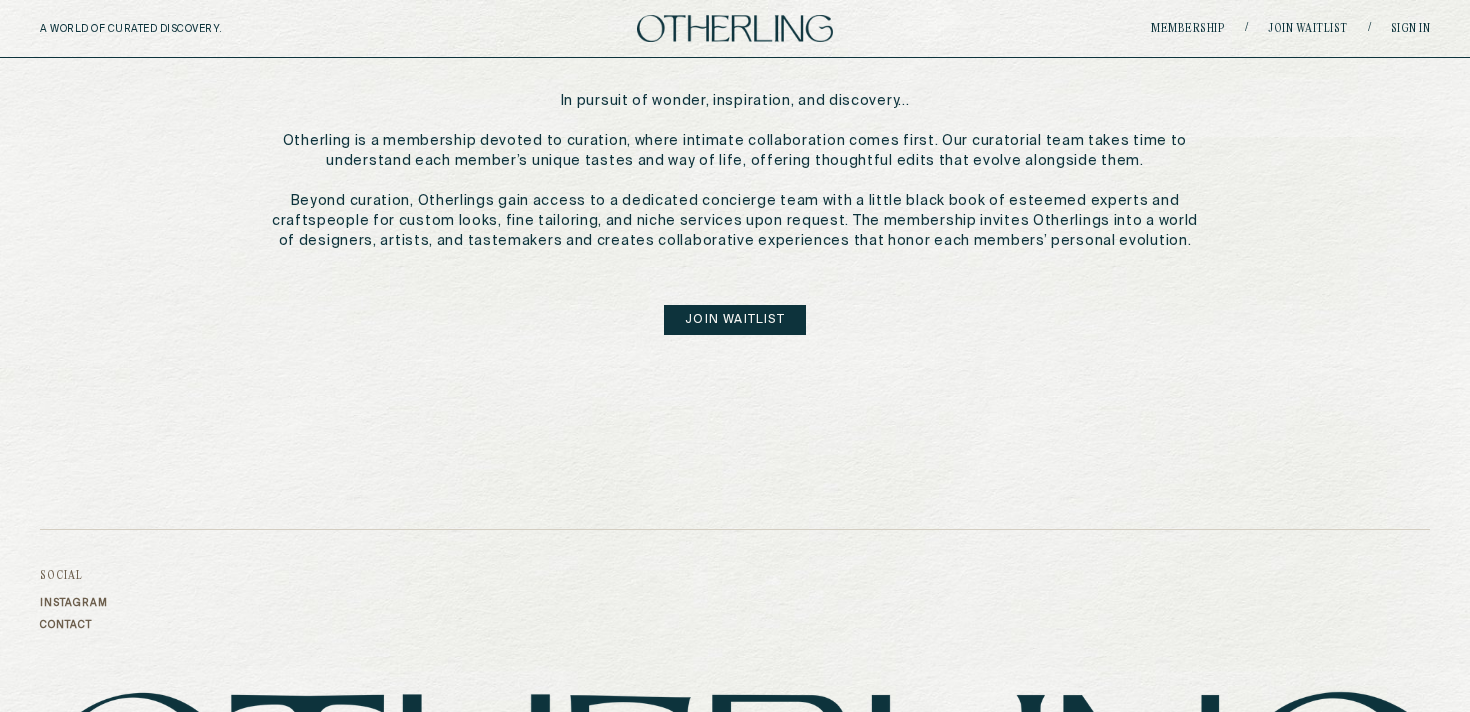 scroll, scrollTop: 1168, scrollLeft: 0, axis: vertical 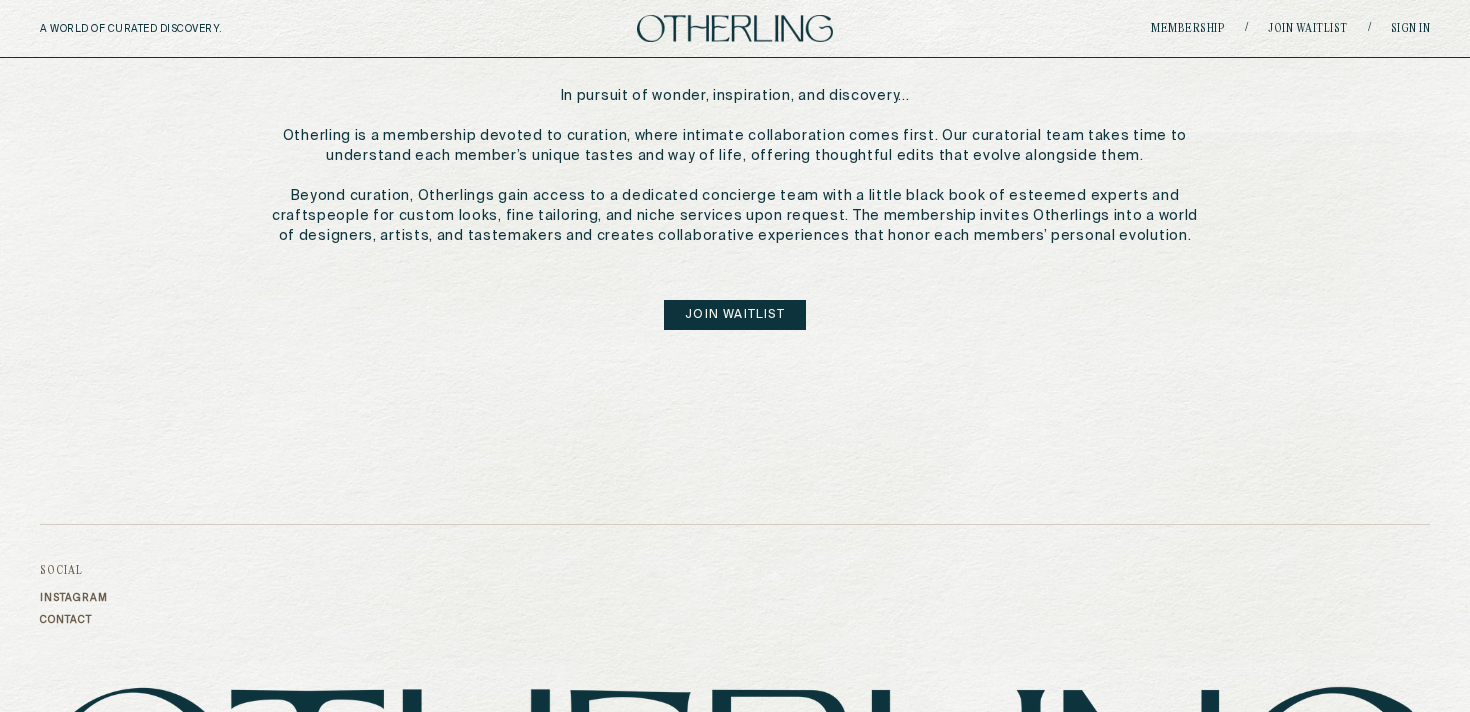 click on "otherling is unlike others In pursuit of wonder, inspiration, and discovery... Otherling is a membership devoted to curation, where intimate collaboration comes first. Our curatorial team takes time to understand each member’s unique tastes and way of life, offering thoughtful edits that evolve alongside them. Beyond curation, Otherlings gain access to a dedicated concierge team with a little black book of esteemed experts and craftspeople for custom looks, fine tailoring, and niche services upon request. The membership invites Otherlings into a world of designers, artists, and tastemakers and creates collaborative experiences that honor each members’ personal evolution. join waitlist" at bounding box center (735, 112) 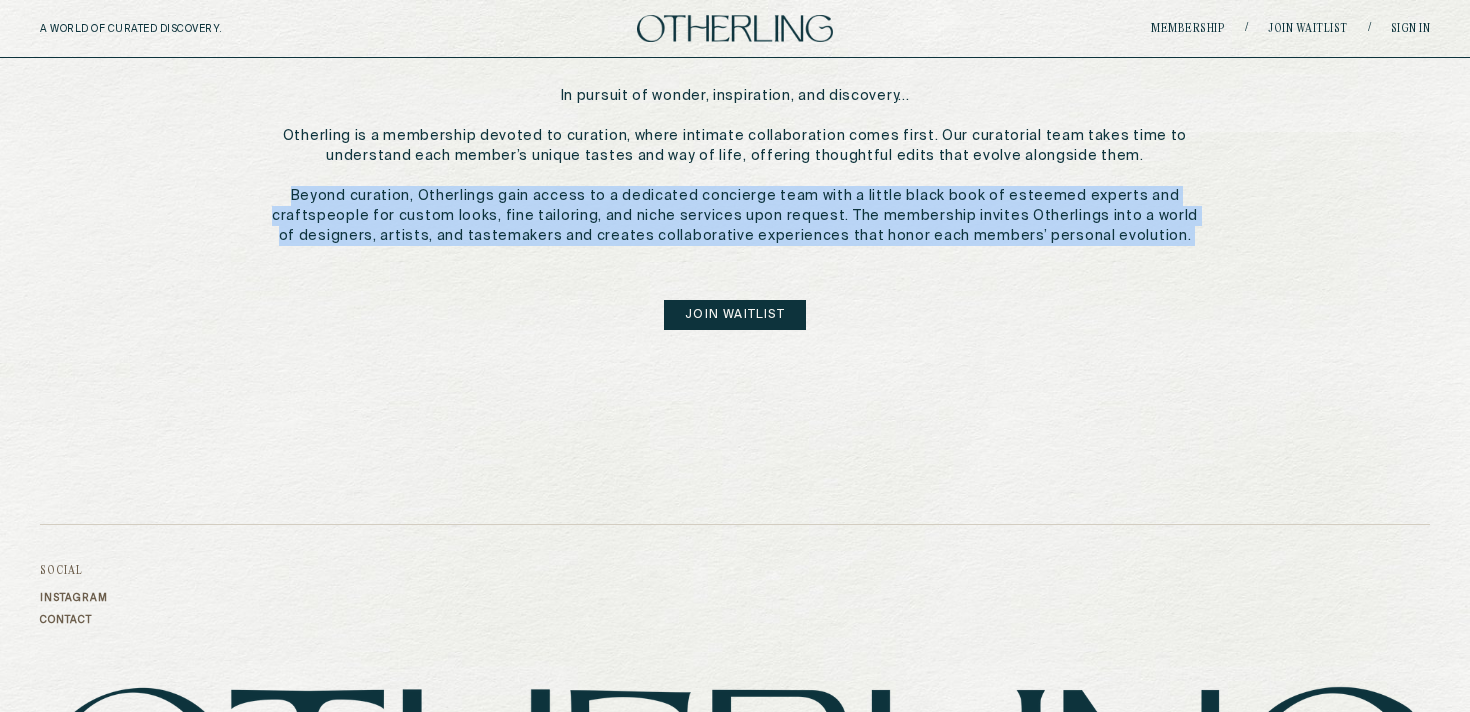 click on "otherling is unlike others In pursuit of wonder, inspiration, and discovery... Otherling is a membership devoted to curation, where intimate collaboration comes first. Our curatorial team takes time to understand each member’s unique tastes and way of life, offering thoughtful edits that evolve alongside them. Beyond curation, Otherlings gain access to a dedicated concierge team with a little black book of esteemed experts and craftspeople for custom looks, fine tailoring, and niche services upon request. The membership invites Otherlings into a world of designers, artists, and tastemakers and creates collaborative experiences that honor each members’ personal evolution. join waitlist" at bounding box center (735, 112) 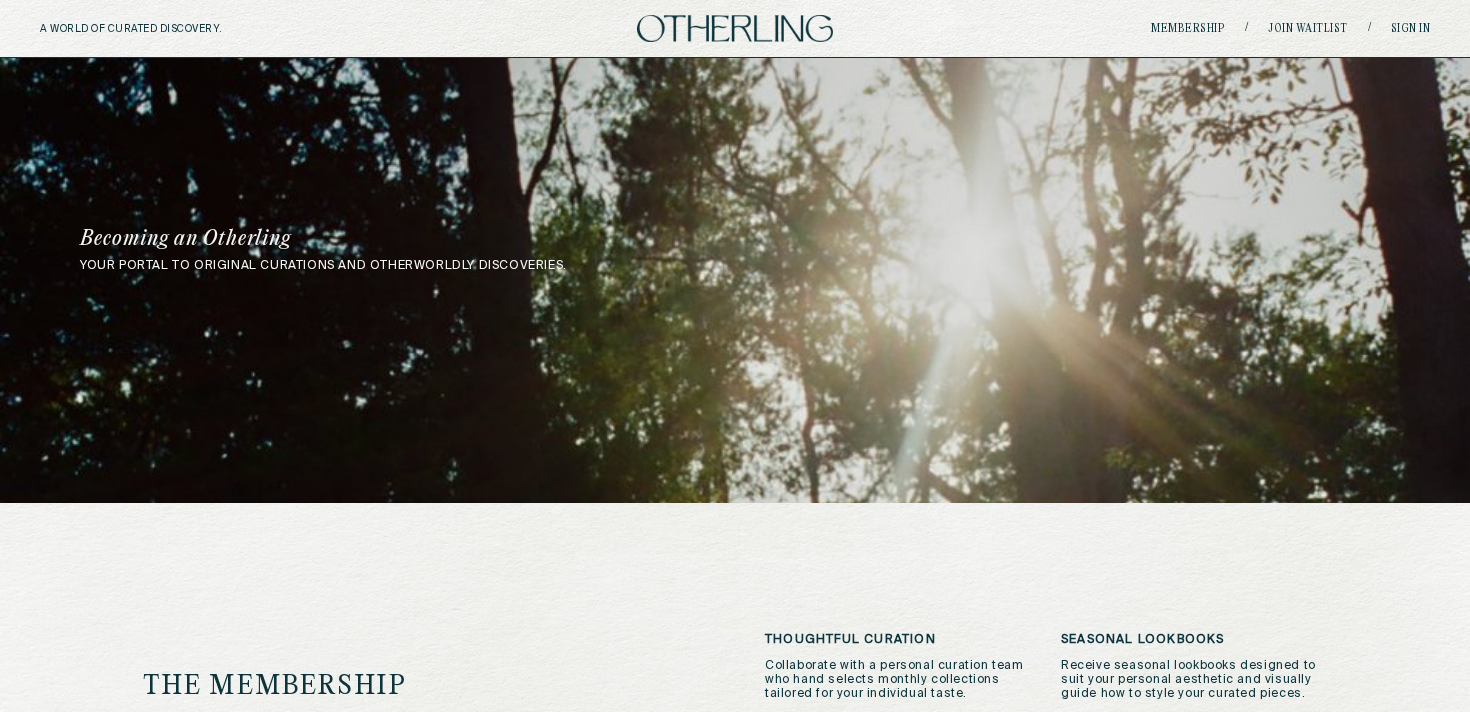 scroll, scrollTop: 0, scrollLeft: 0, axis: both 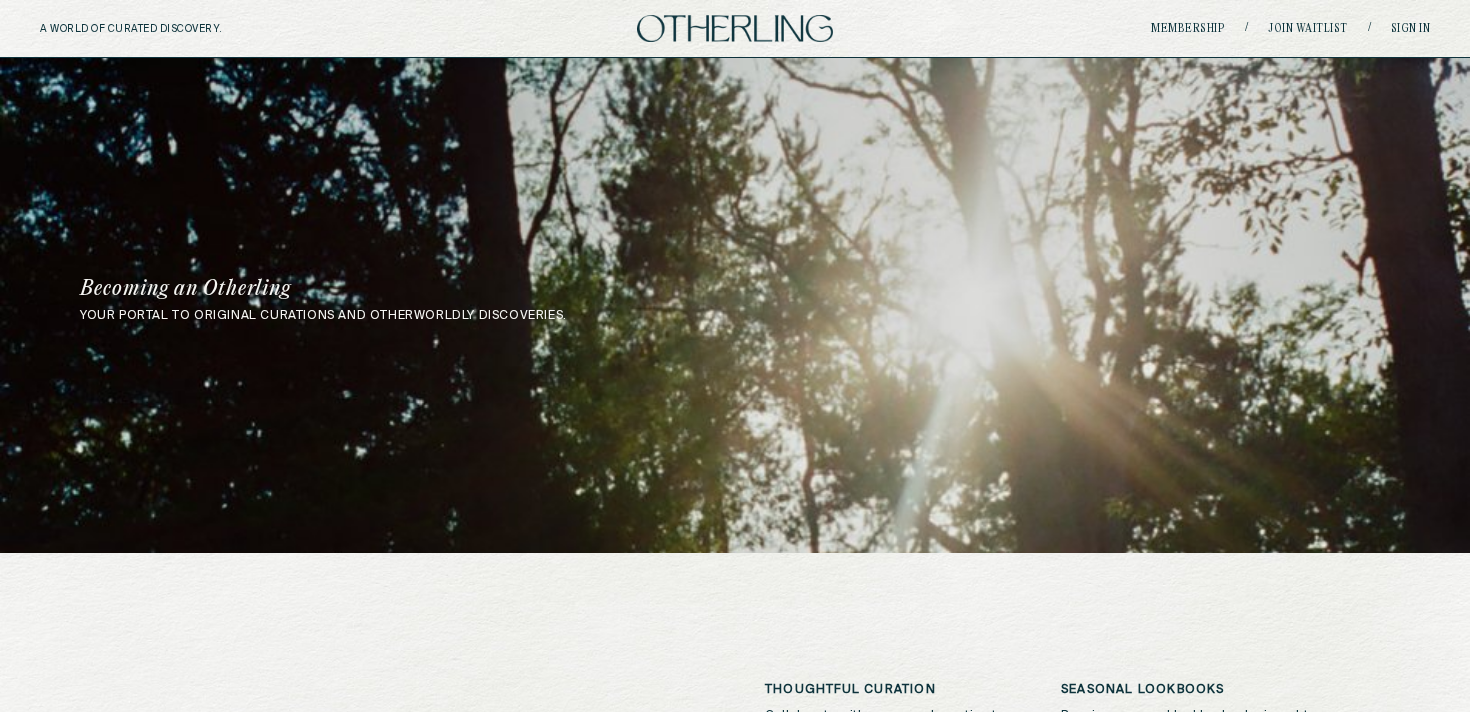 click on "Becoming an Otherling" at bounding box center (473, 289) 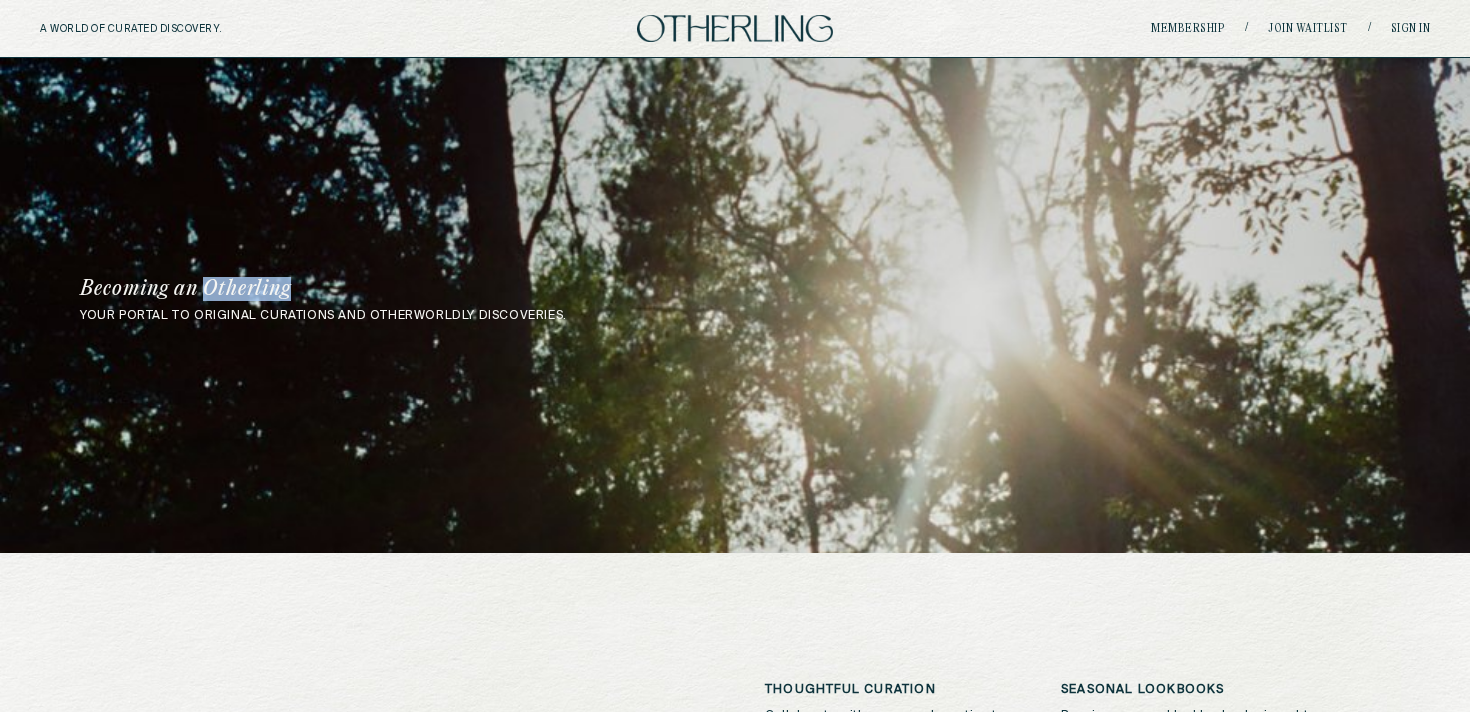 click on "Becoming an Otherling" at bounding box center [473, 289] 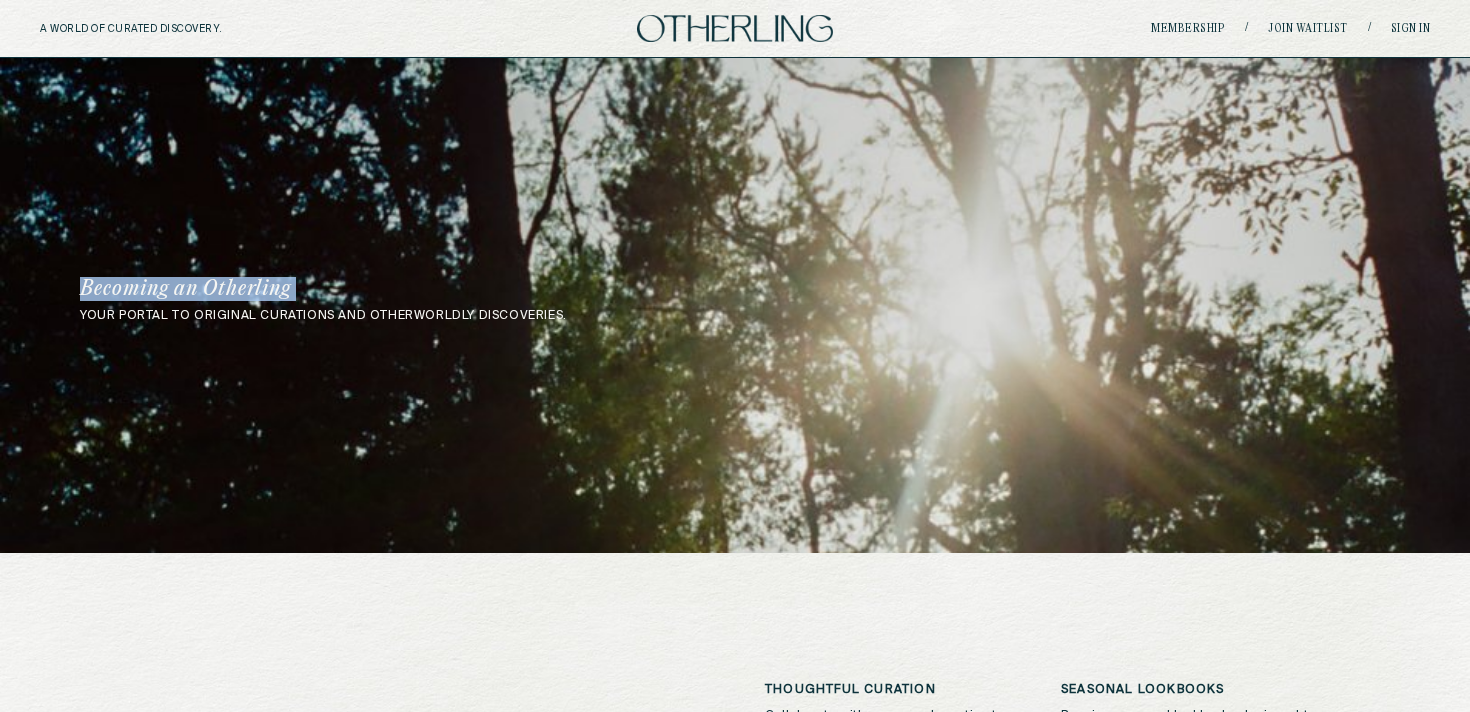 click on "Becoming an Otherling" at bounding box center (473, 289) 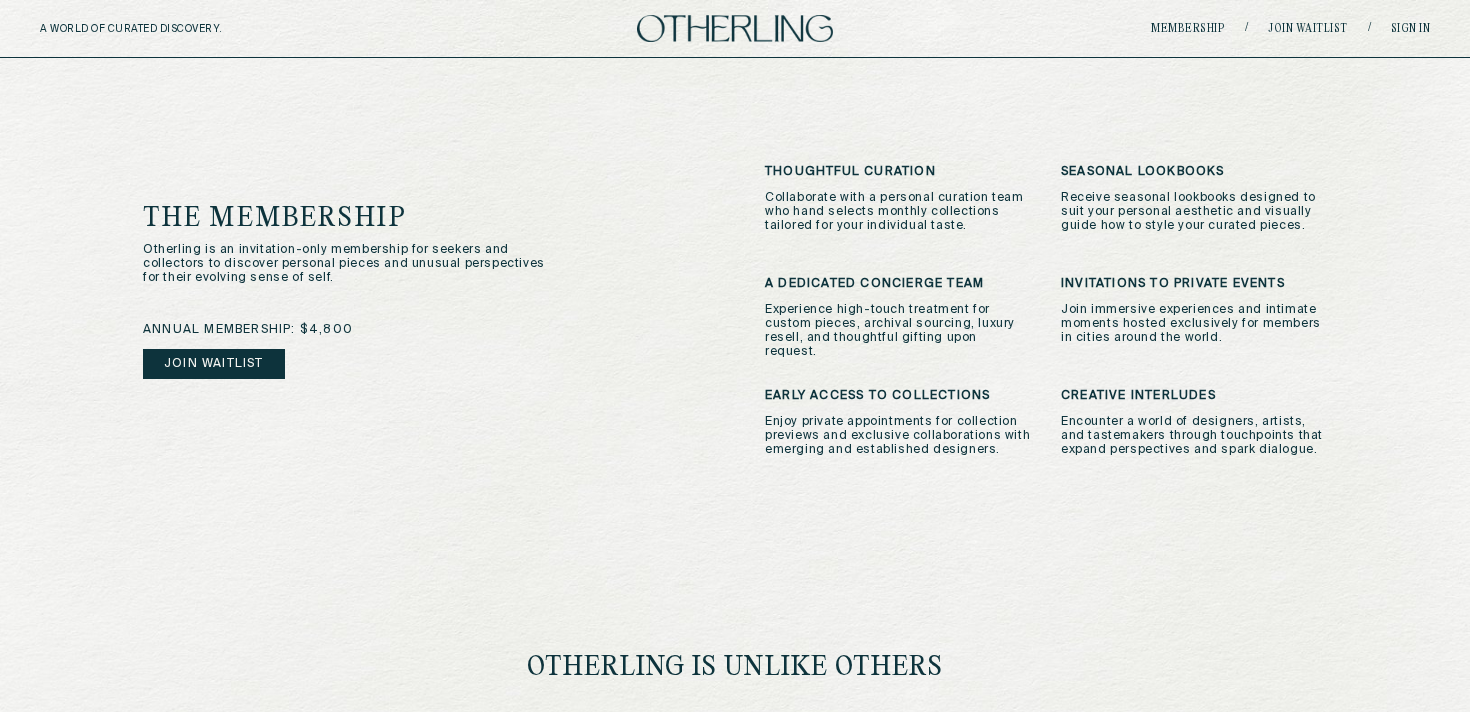 scroll, scrollTop: 537, scrollLeft: 0, axis: vertical 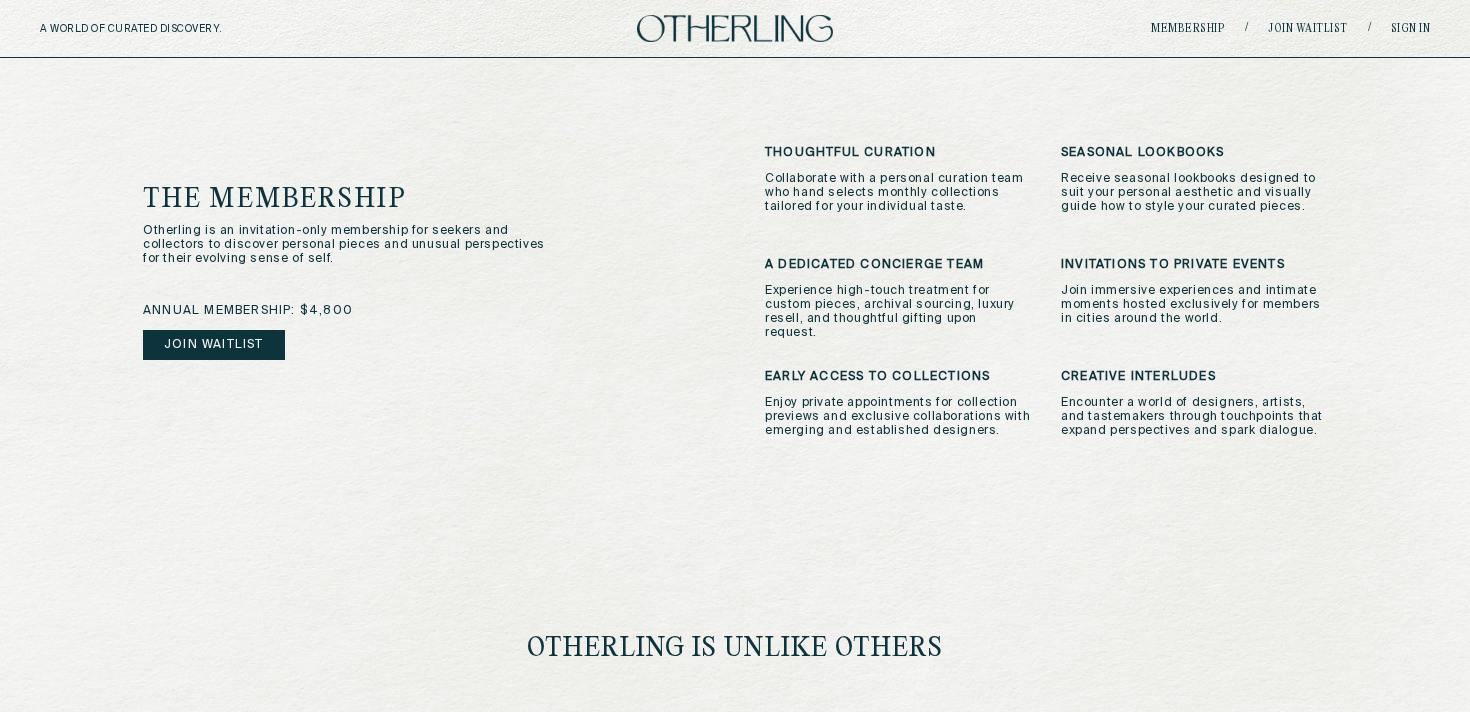 click on "Experience high-touch treatment for custom pieces, archival sourcing, luxury resell, and thoughtful gifting upon request." at bounding box center [898, 312] 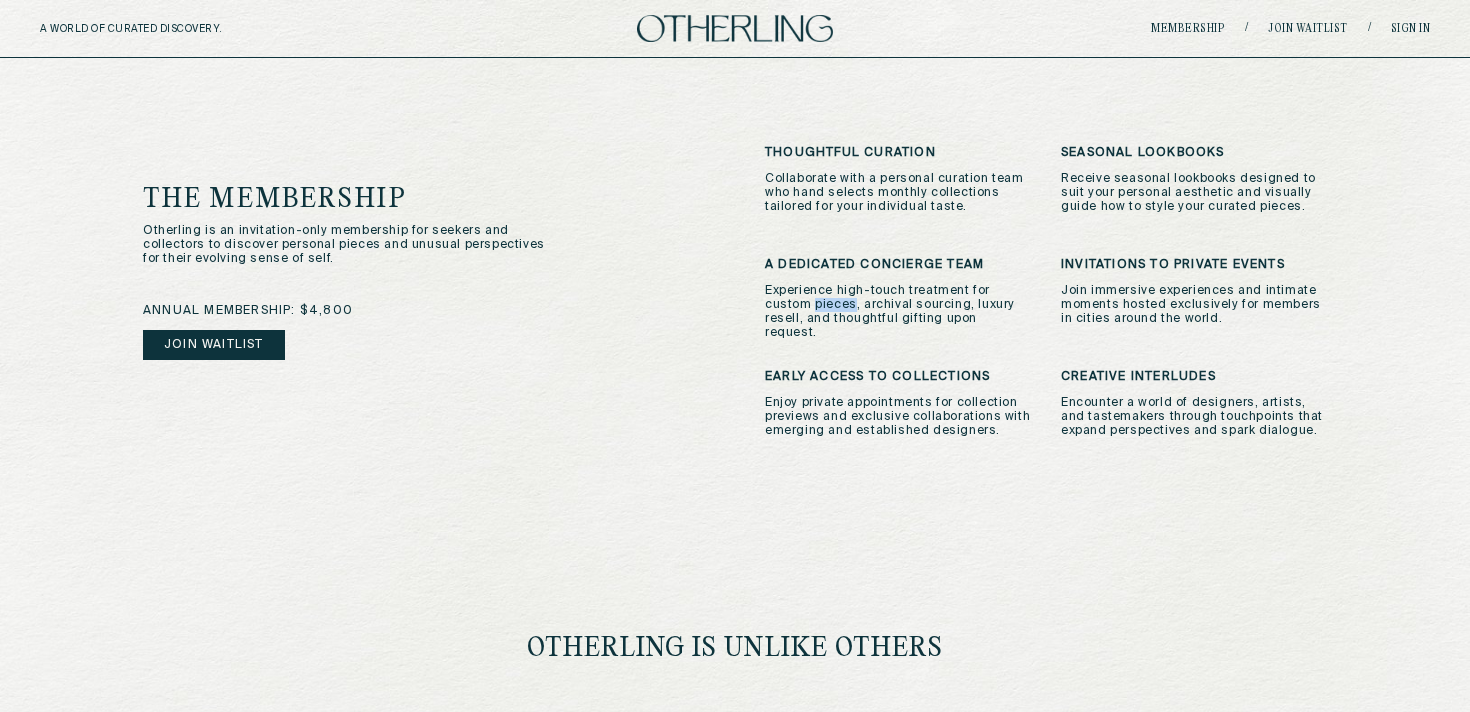 click on "Experience high-touch treatment for custom pieces, archival sourcing, luxury resell, and thoughtful gifting upon request." at bounding box center [898, 312] 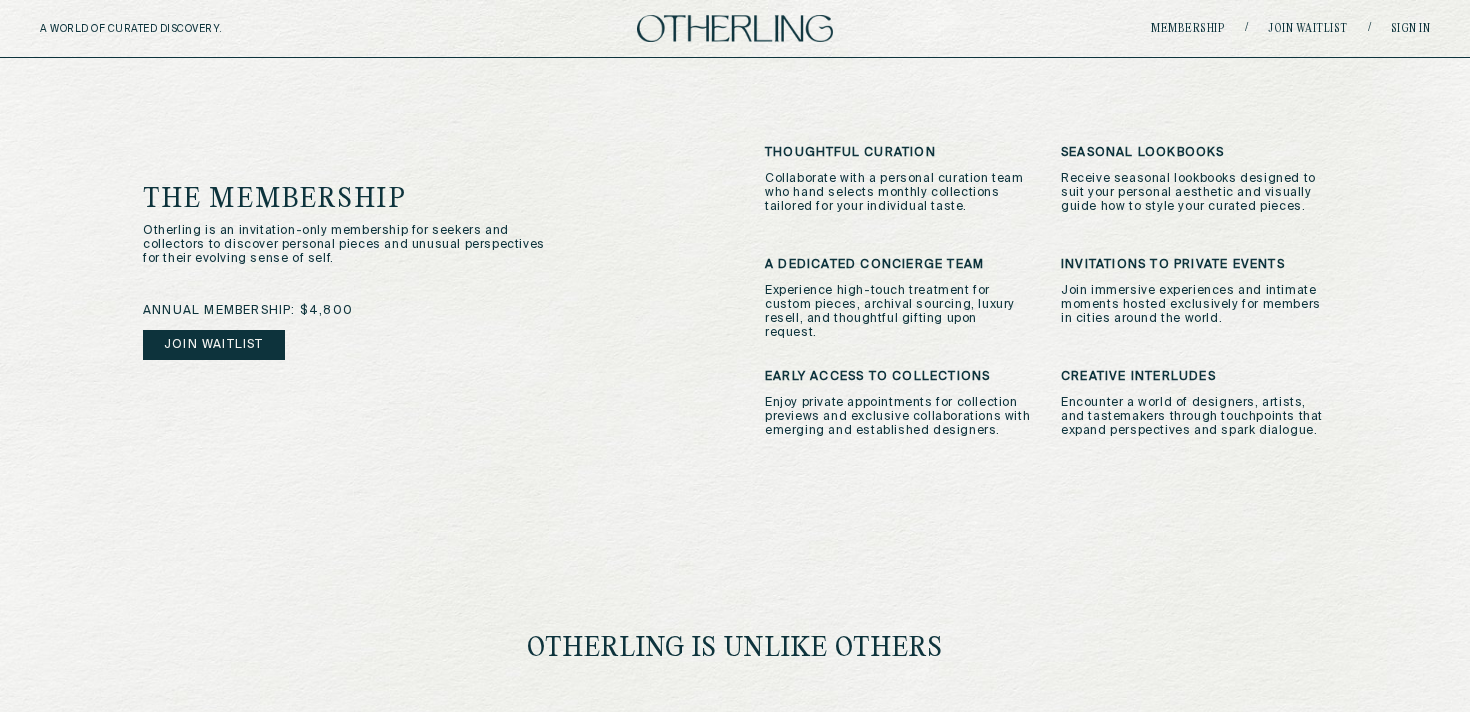 click on "Experience high-touch treatment for custom pieces, archival sourcing, luxury resell, and thoughtful gifting upon request." at bounding box center [898, 312] 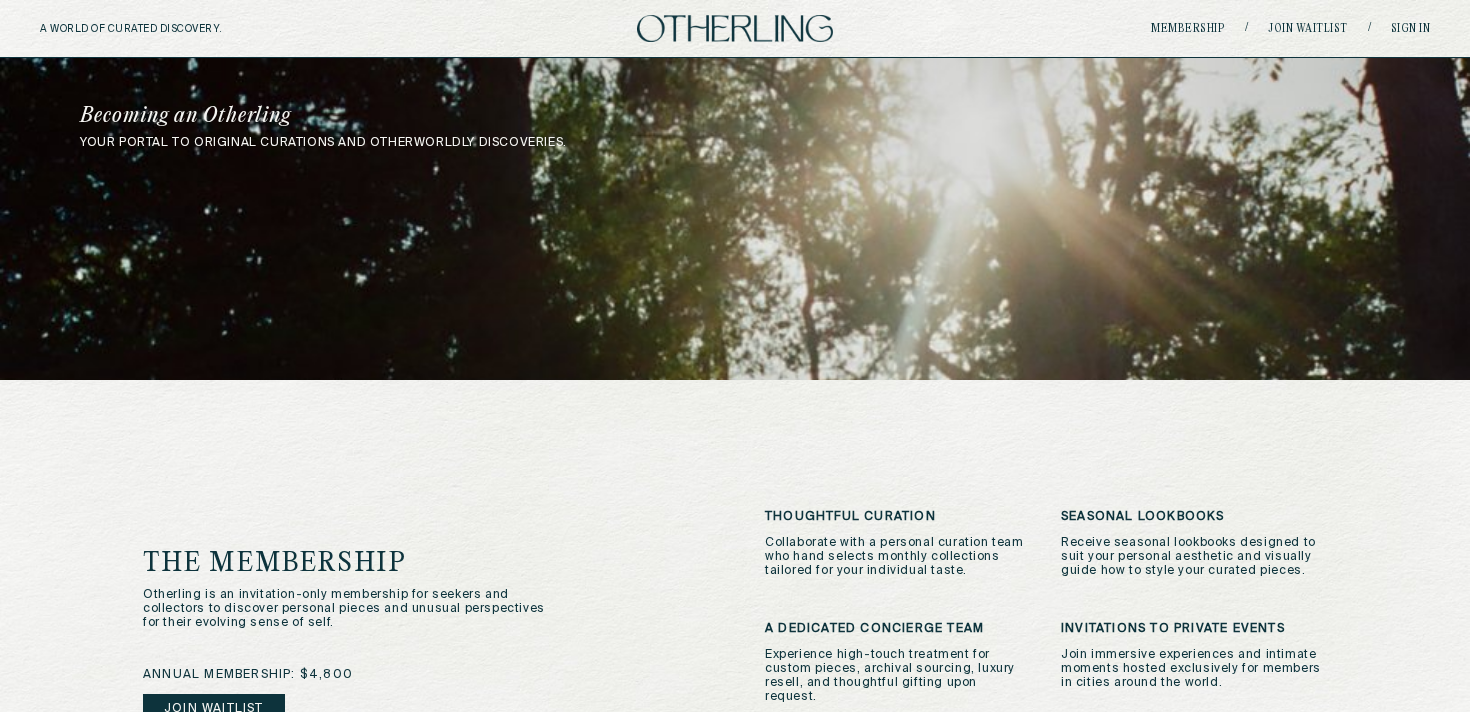 scroll, scrollTop: 0, scrollLeft: 0, axis: both 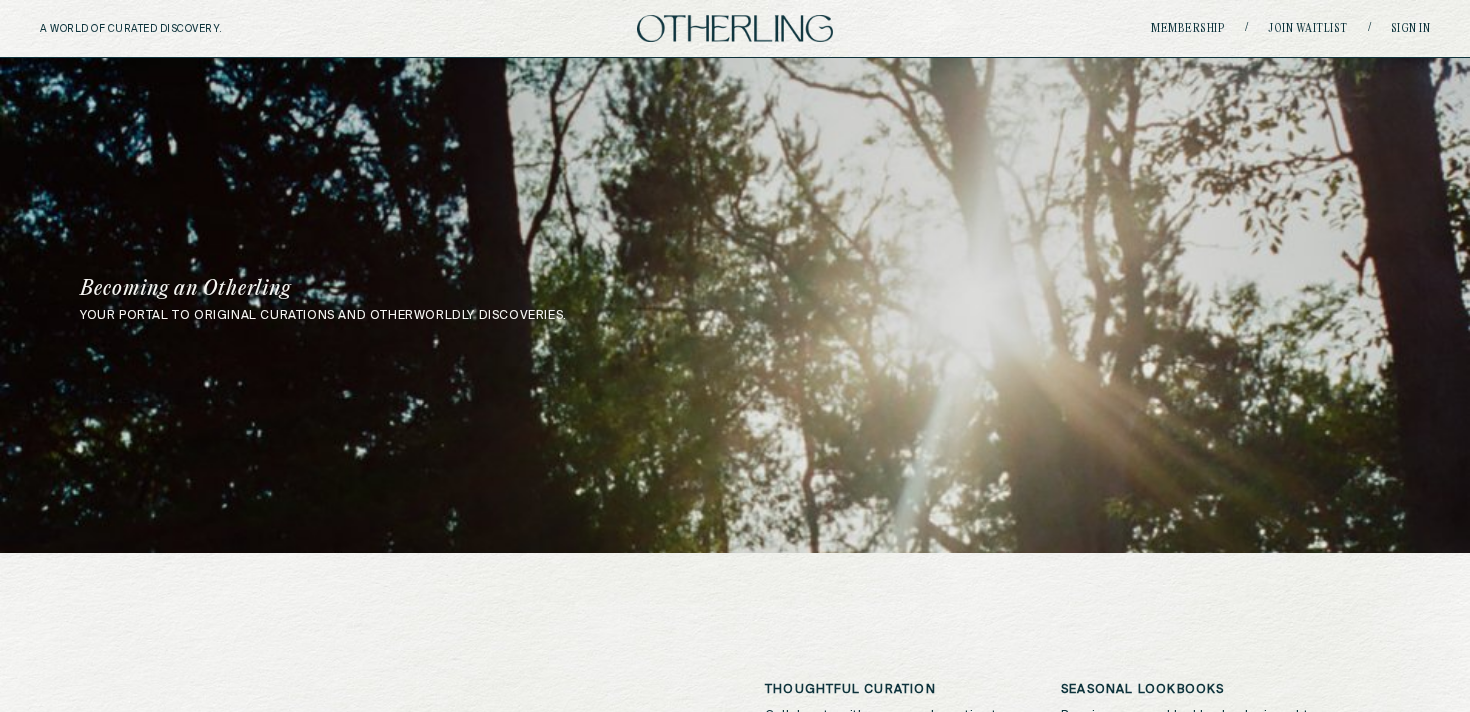 click on "Becoming an Otherling" at bounding box center [473, 289] 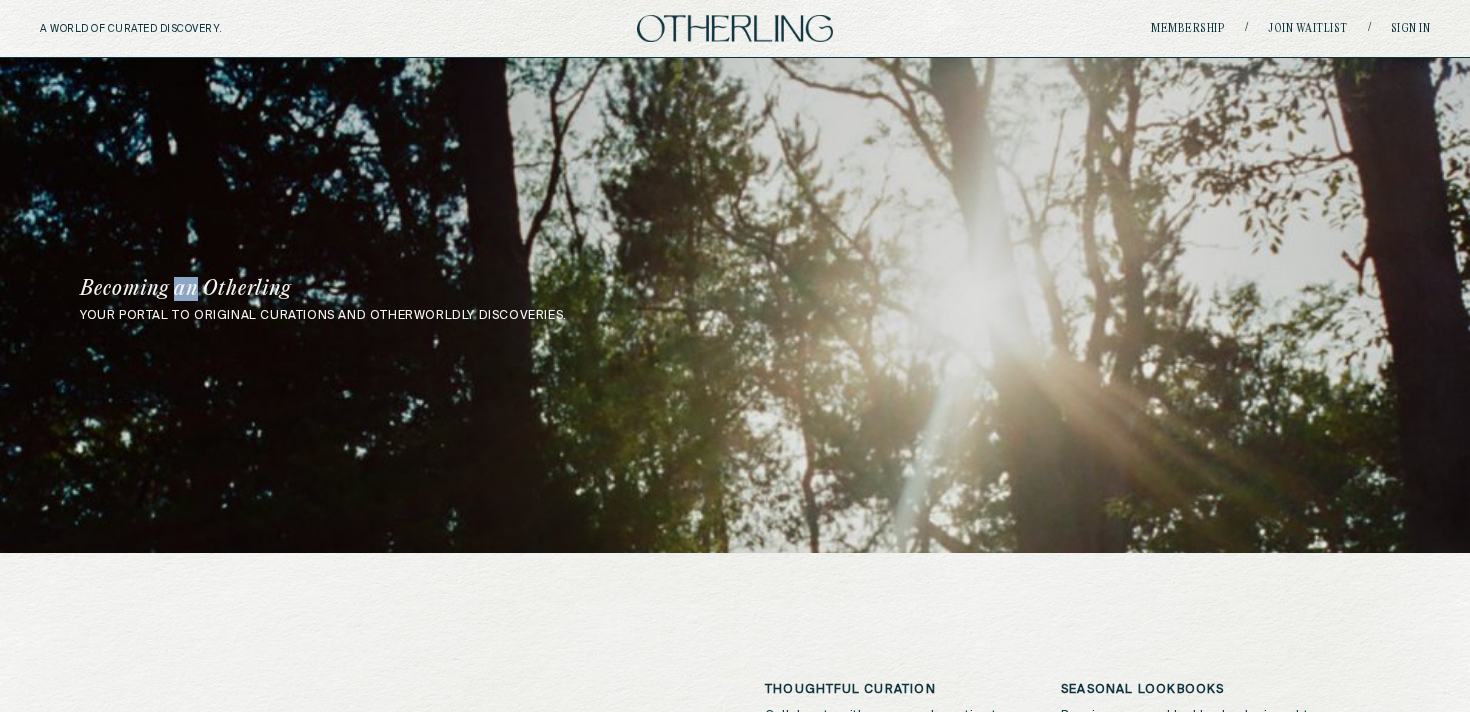 click on "Becoming an Otherling" at bounding box center (473, 289) 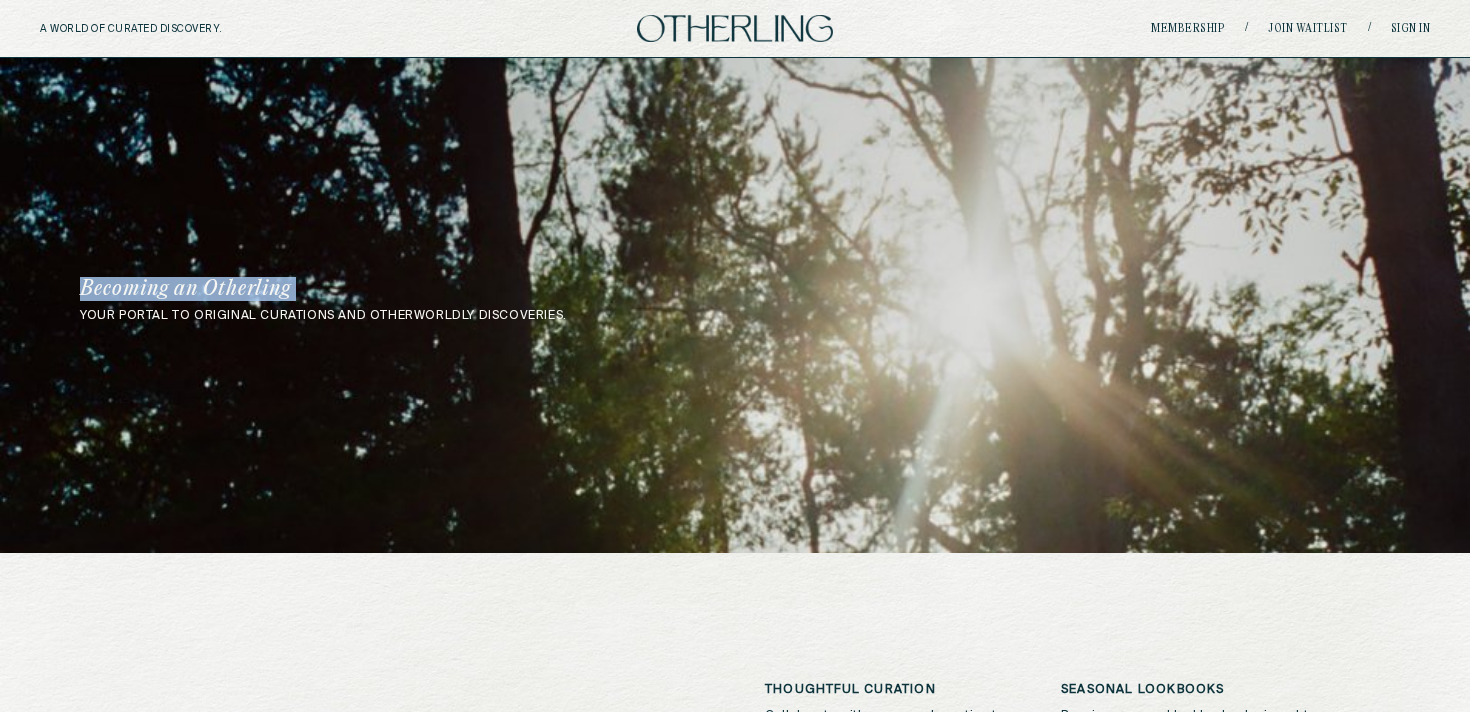 click on "Becoming an Otherling" at bounding box center (473, 289) 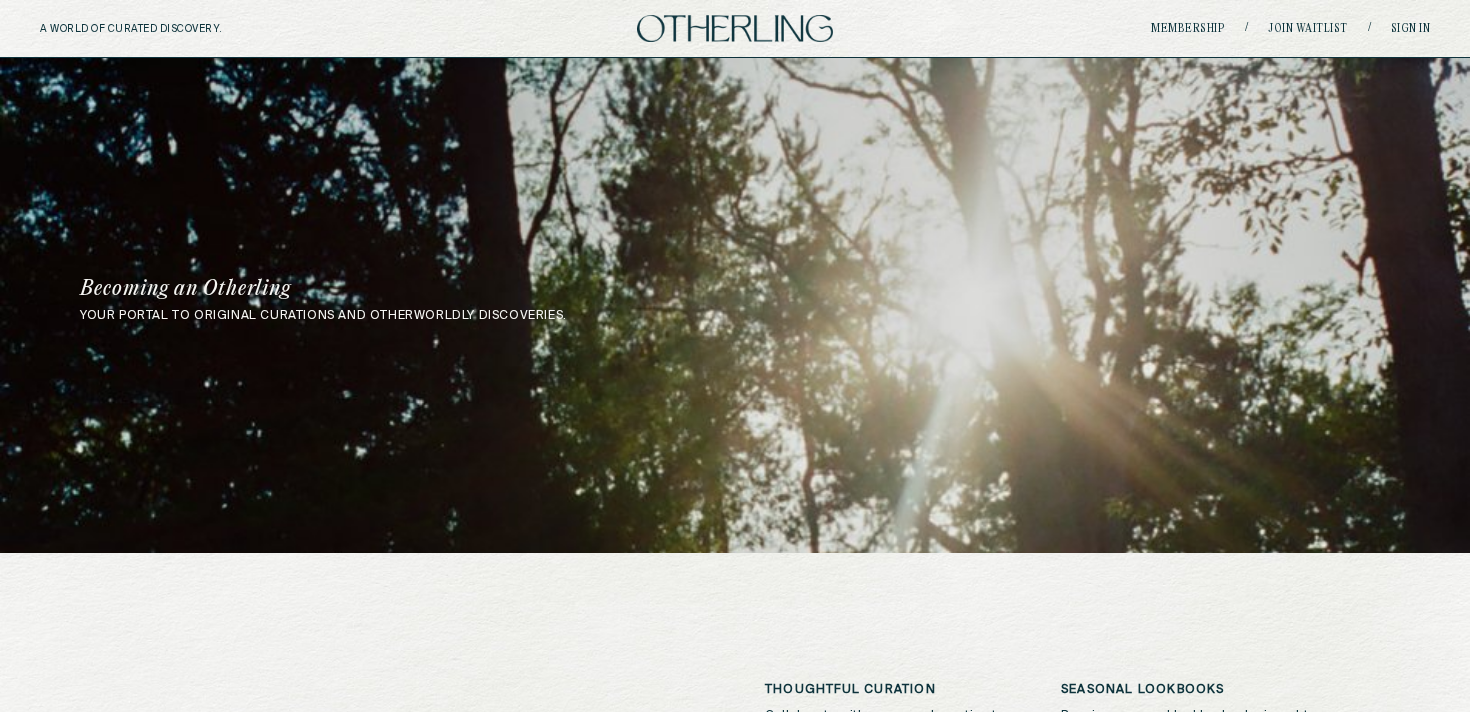 click on "your portal to original curations and otherworldly discoveries." at bounding box center (735, 316) 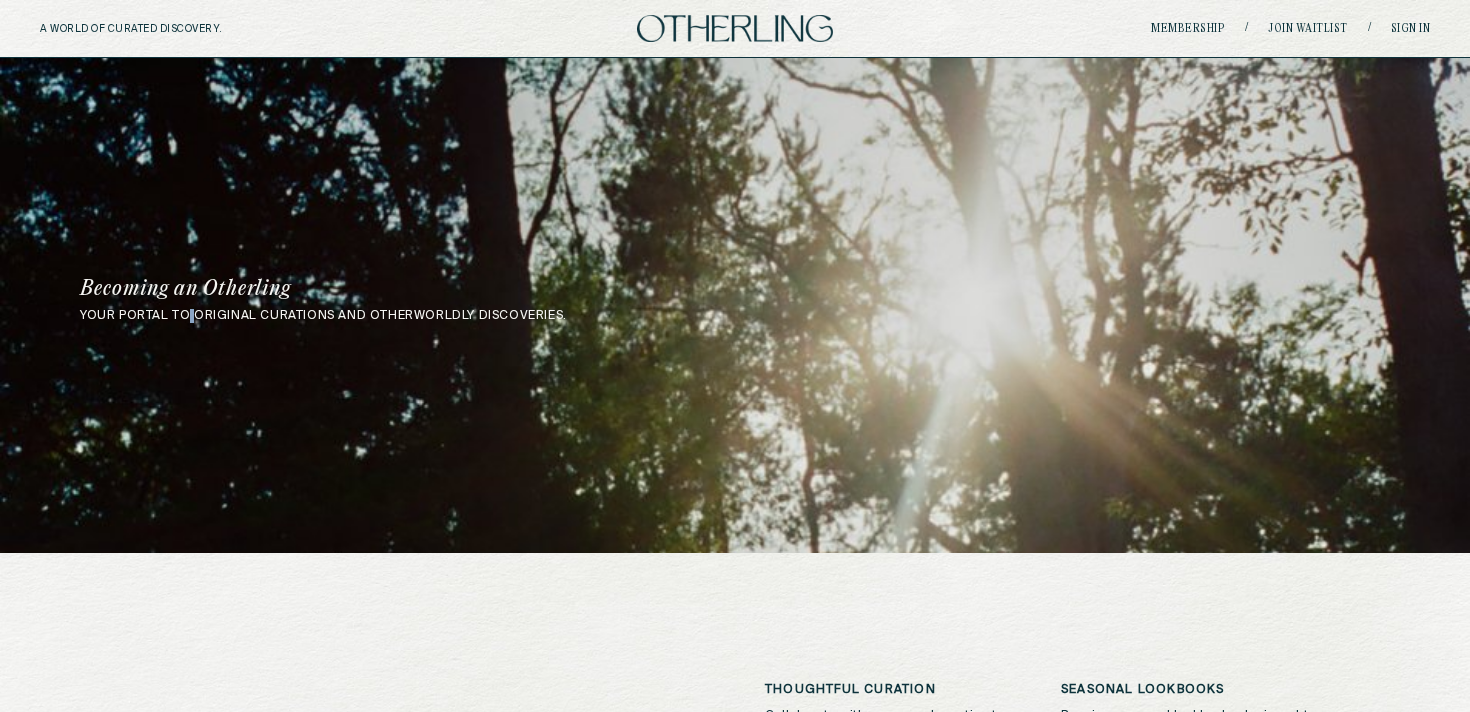 click on "your portal to original curations and otherworldly discoveries." at bounding box center (735, 316) 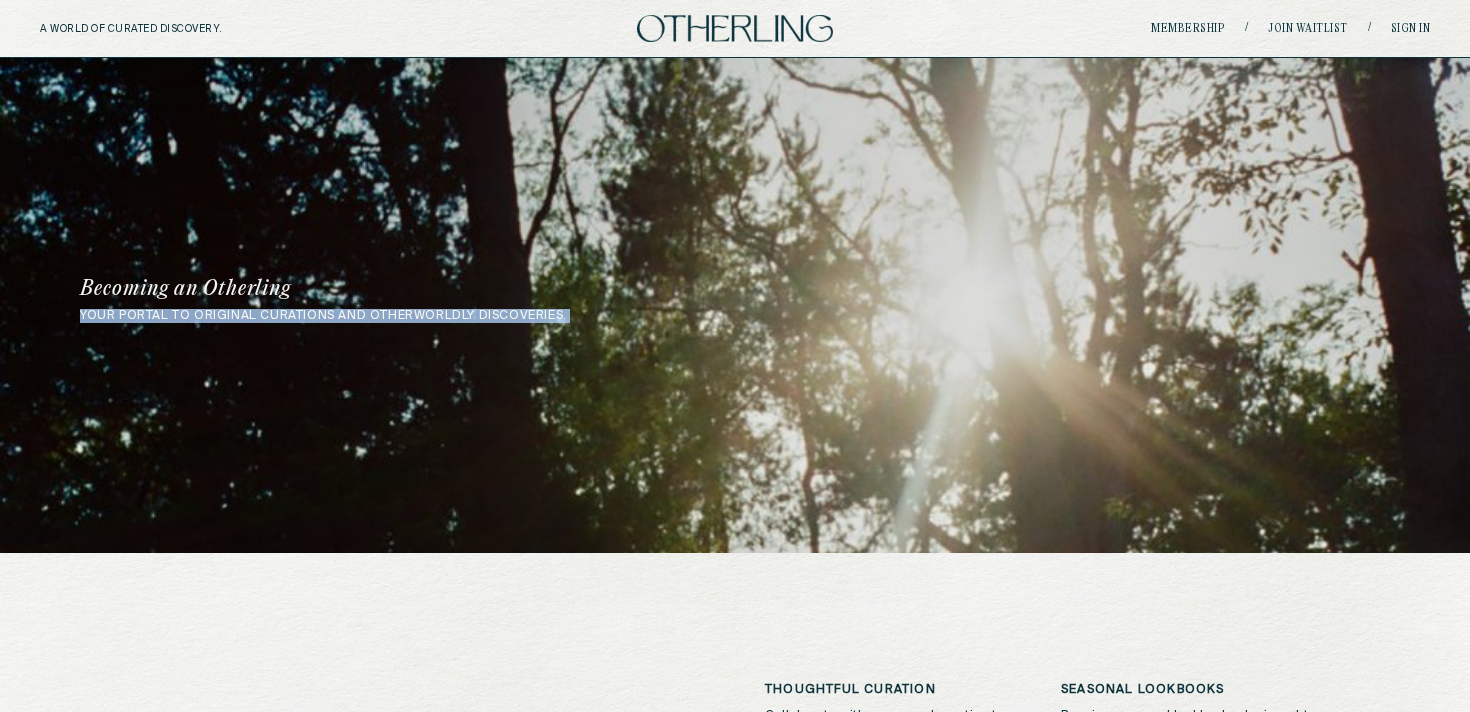 click on "your portal to original curations and otherworldly discoveries." at bounding box center [735, 316] 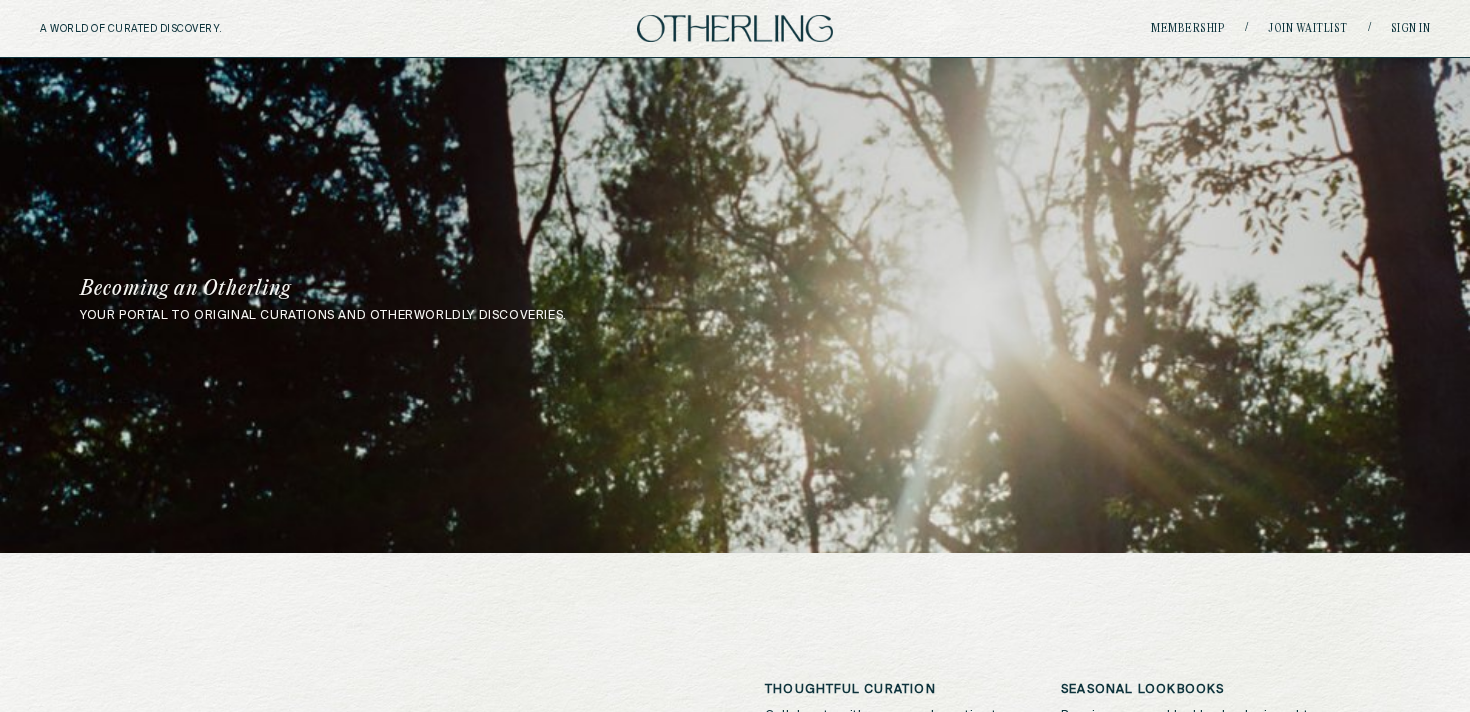 click on "Becoming an Otherling" at bounding box center [473, 289] 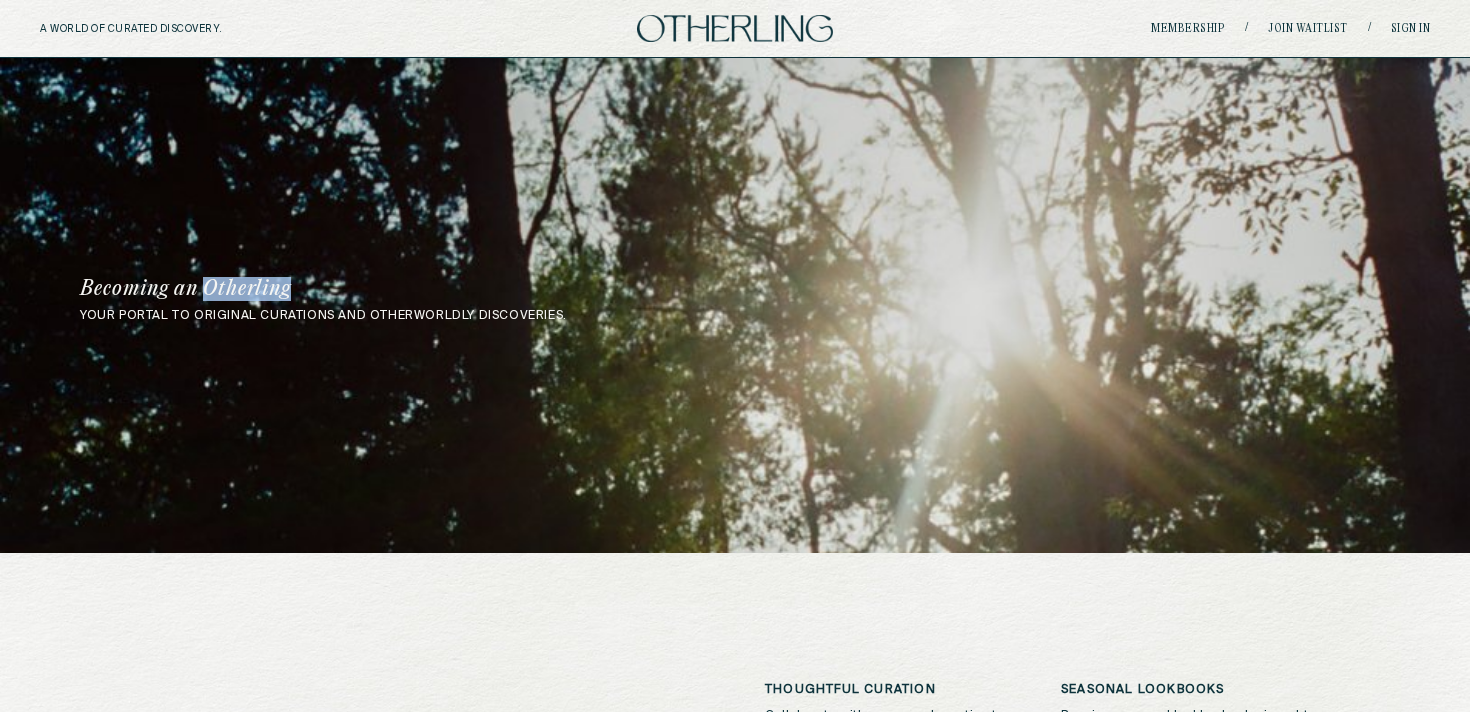 click on "Becoming an Otherling" at bounding box center [473, 289] 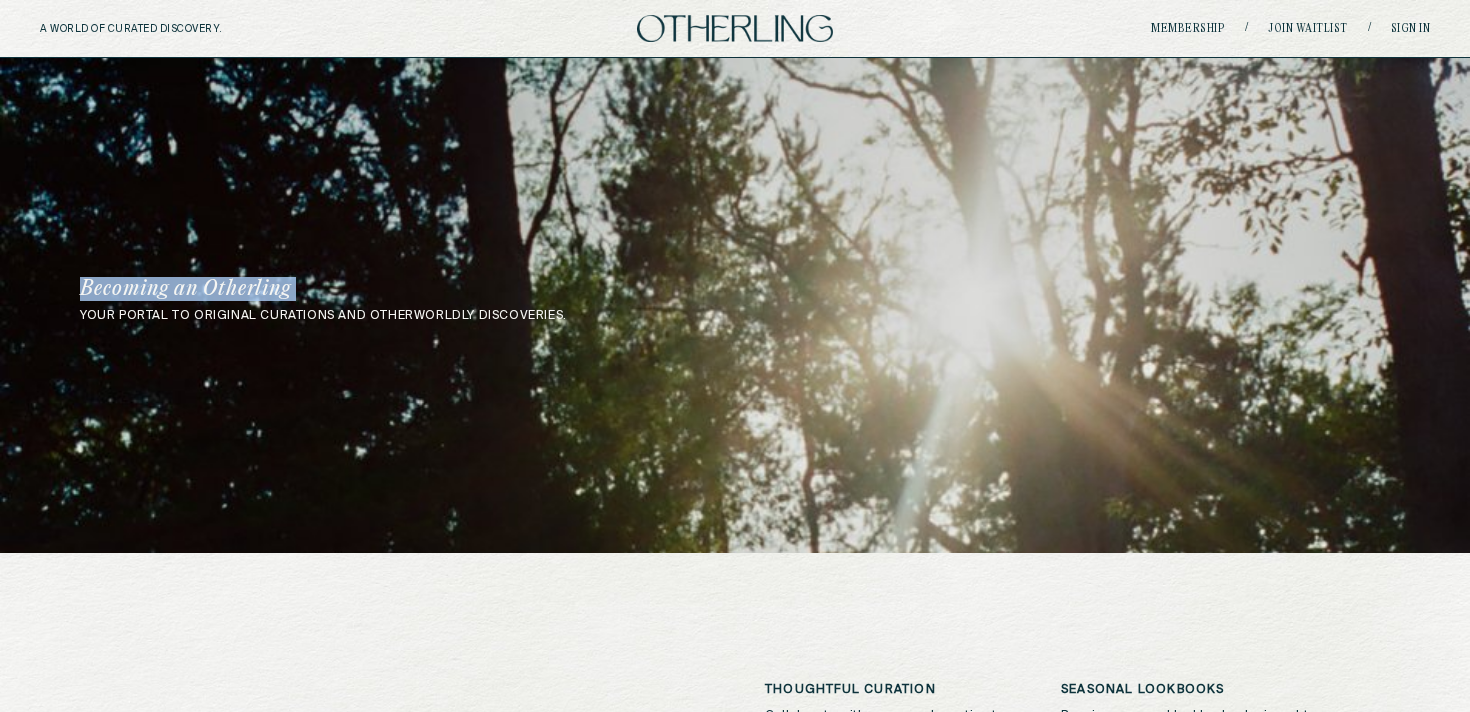 click on "Becoming an Otherling" at bounding box center (473, 289) 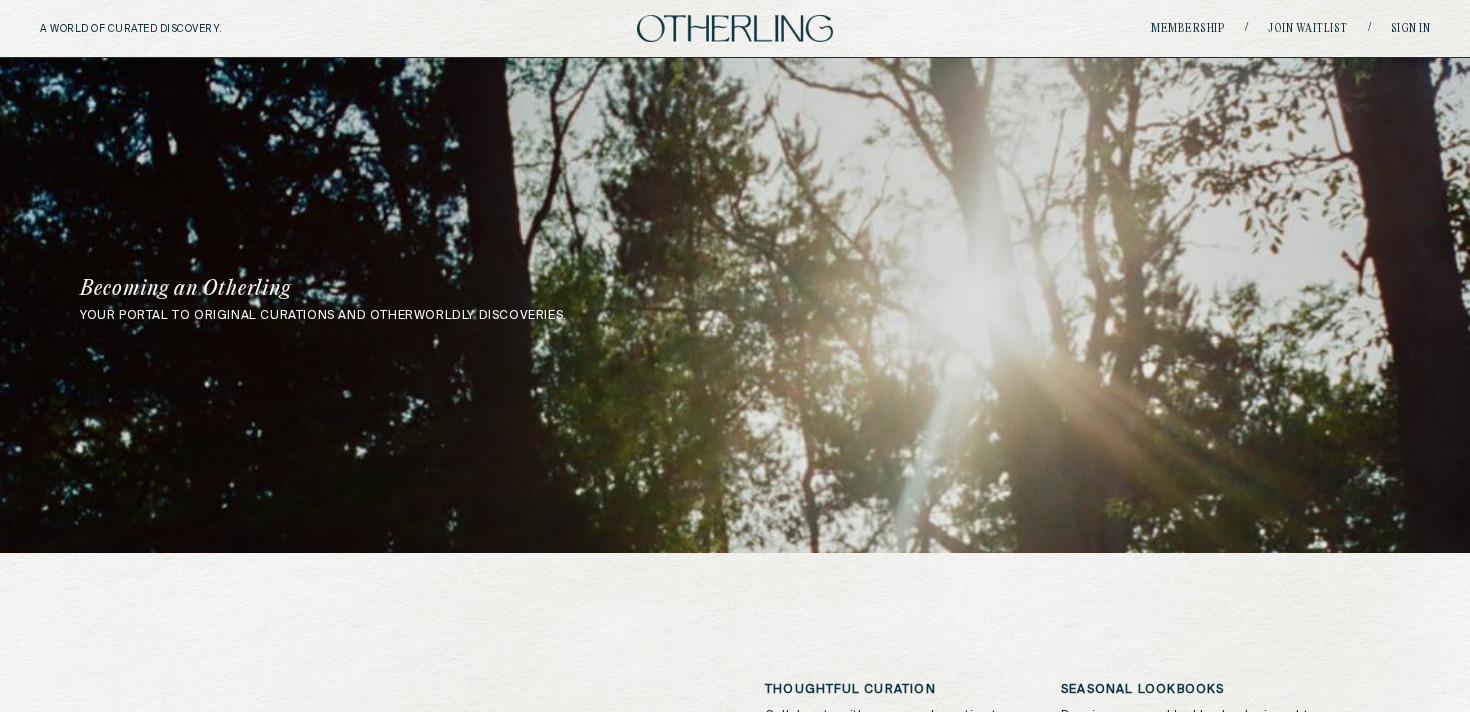 click on "your portal to original curations and otherworldly discoveries." at bounding box center [735, 316] 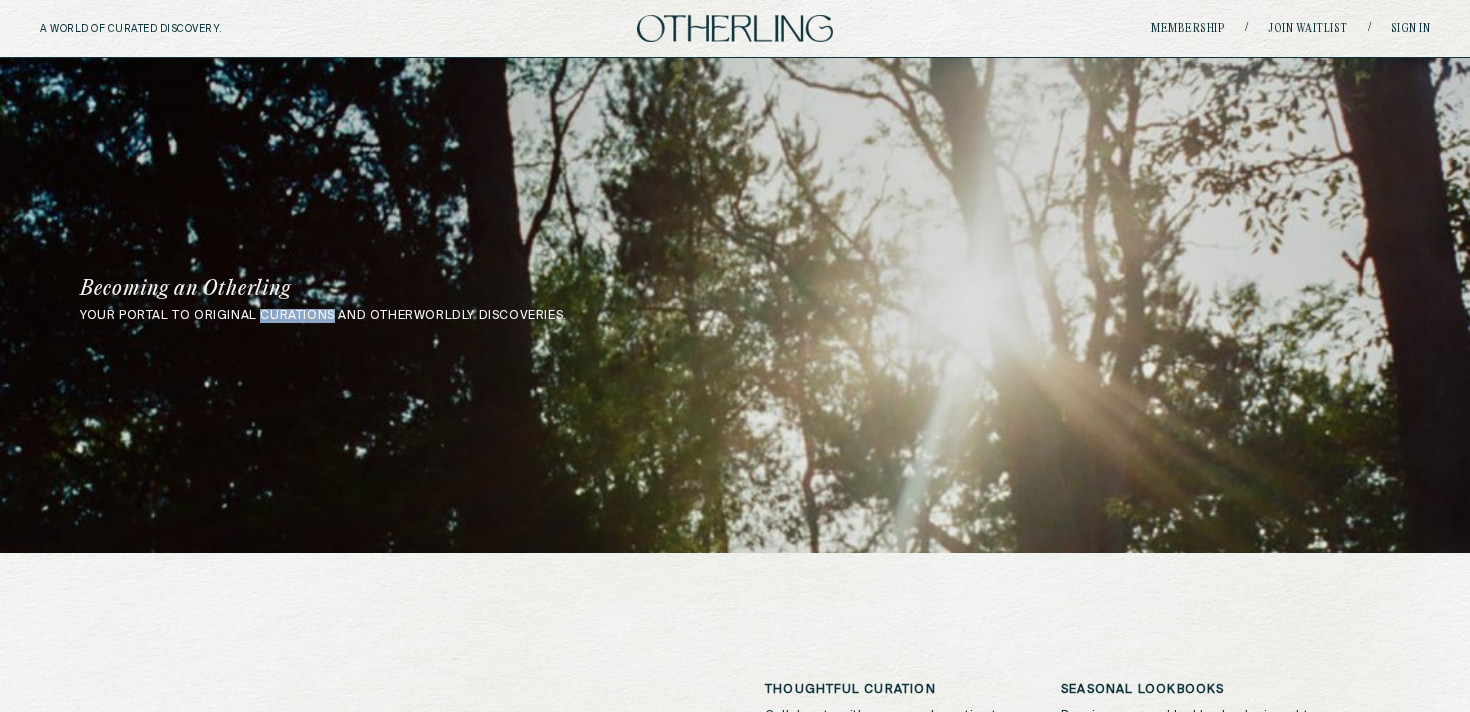 click on "your portal to original curations and otherworldly discoveries." at bounding box center [735, 316] 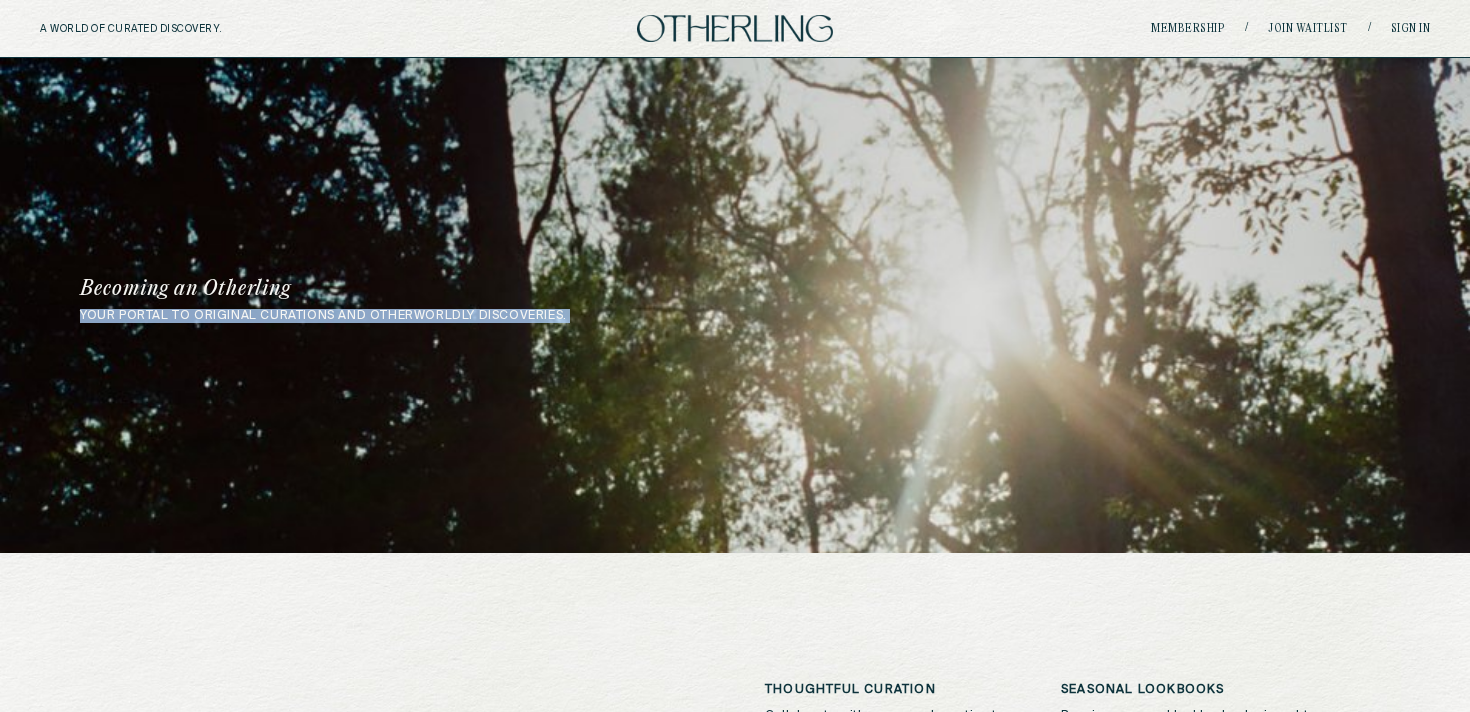 click on "your portal to original curations and otherworldly discoveries." at bounding box center [735, 316] 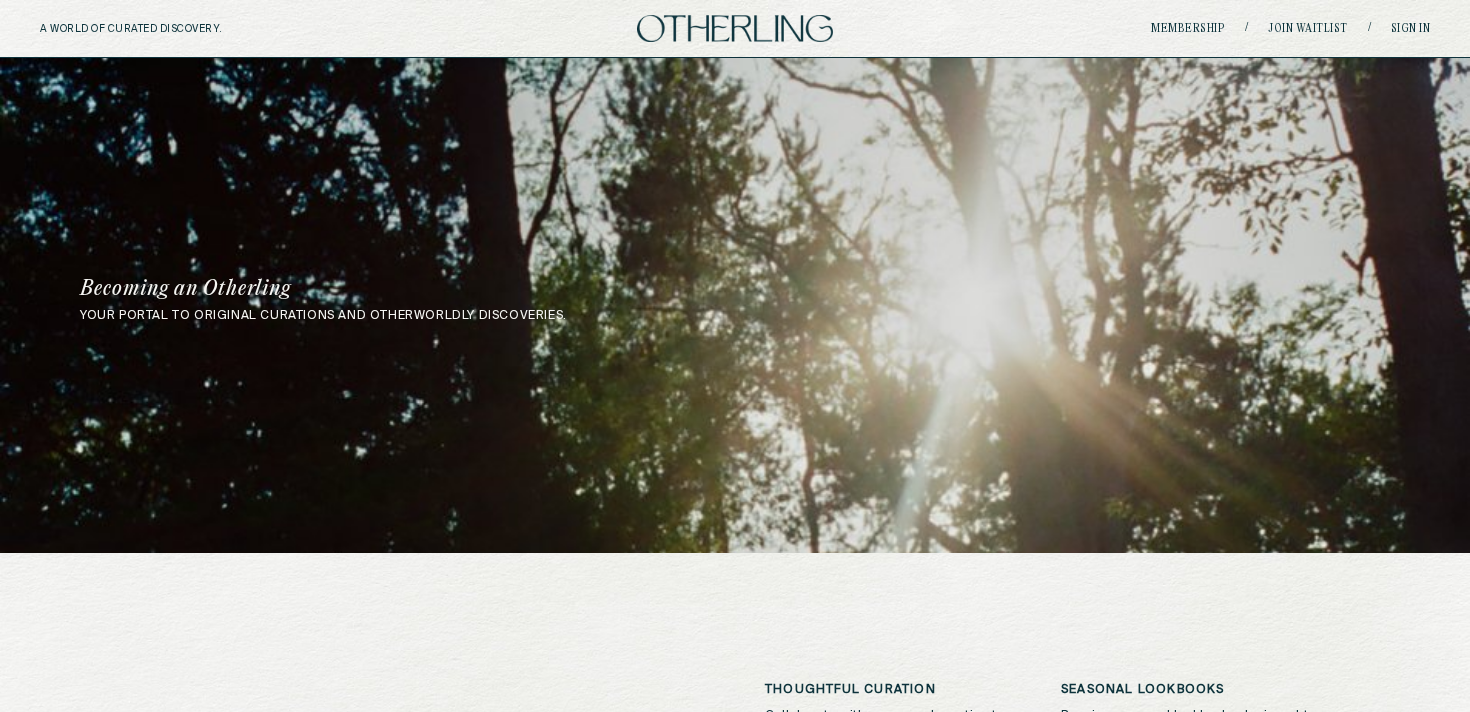 click on "the membership Otherling is an invitation-only membership for seekers and collectors to discover personal pieces and unusual perspectives for their evolving sense of self. annual membership: $4,800 join waitlist thoughtful curation Collaborate with a personal curation team who hand selects monthly collections tailored for your individual taste. seasonal lookbooks Receive seasonal lookbooks designed to suit your personal aesthetic and visually guide how to style your curated pieces. a dedicated Concierge team Experience high-touch treatment for custom pieces, archival sourcing, luxury resell, and thoughtful gifting upon request. invitations to private events Join immersive experiences and intimate moments hosted exclusively for members in cities around the world. early access to collections Enjoy private appointments for collection previews and exclusive collaborations with emerging and established designers. CREATIVE INTERLUDES otherling is unlike others In pursuit of wonder, inspiration, and discovery..." at bounding box center (735, 1062) 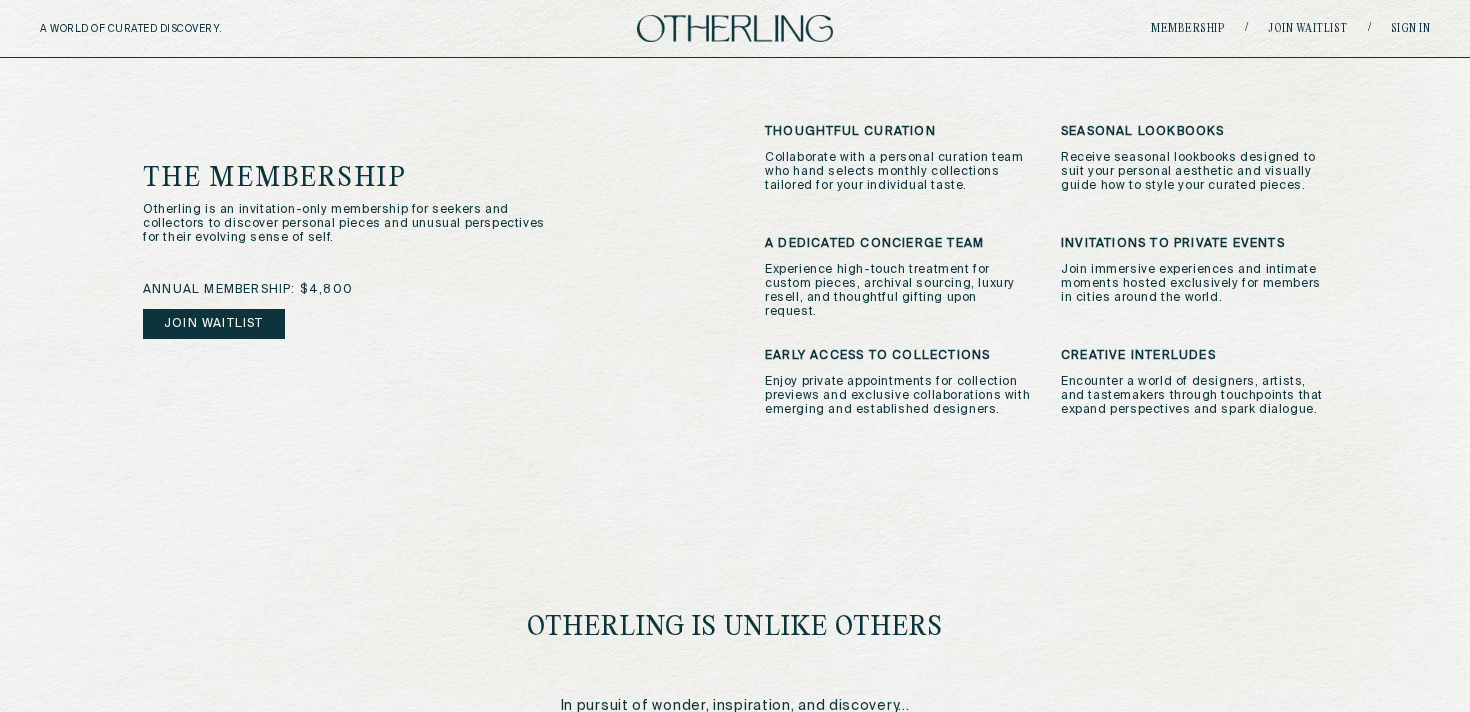 scroll, scrollTop: 559, scrollLeft: 0, axis: vertical 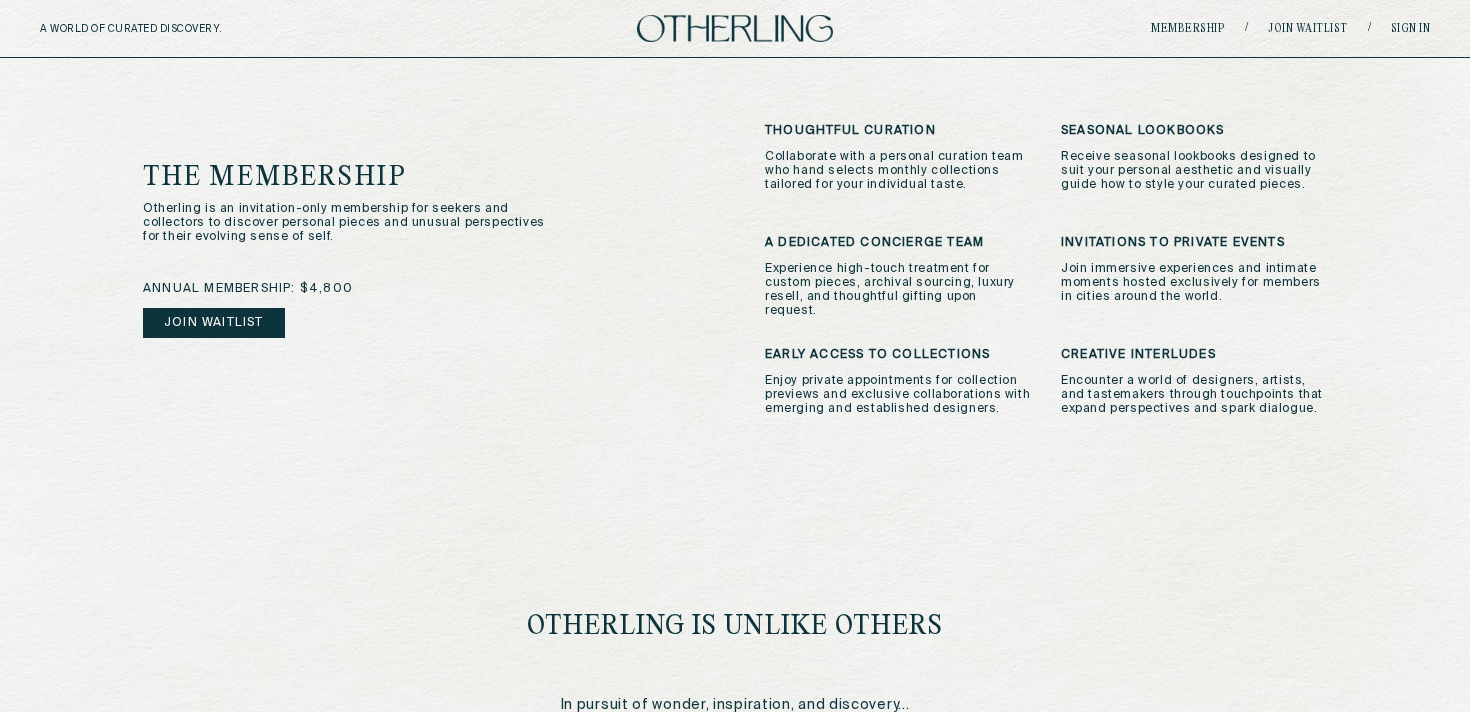 click on "the membership Otherling is an invitation-only membership for seekers and collectors to discover personal pieces and unusual perspectives for their evolving sense of self. annual membership: $4,800 join waitlist thoughtful curation Collaborate with a personal curation team who hand selects monthly collections tailored for your individual taste. seasonal lookbooks Receive seasonal lookbooks designed to suit your personal aesthetic and visually guide how to style your curated pieces. a dedicated Concierge team Experience high-touch treatment for custom pieces, archival sourcing, luxury resell, and thoughtful gifting upon request. invitations to private events Join immersive experiences and intimate moments hosted exclusively for members in cities around the world. early access to collections Enjoy private appointments for collection previews and exclusive collaborations with emerging and established designers. CREATIVE INTERLUDES otherling is unlike others In pursuit of wonder, inspiration, and discovery..." at bounding box center [735, 503] 